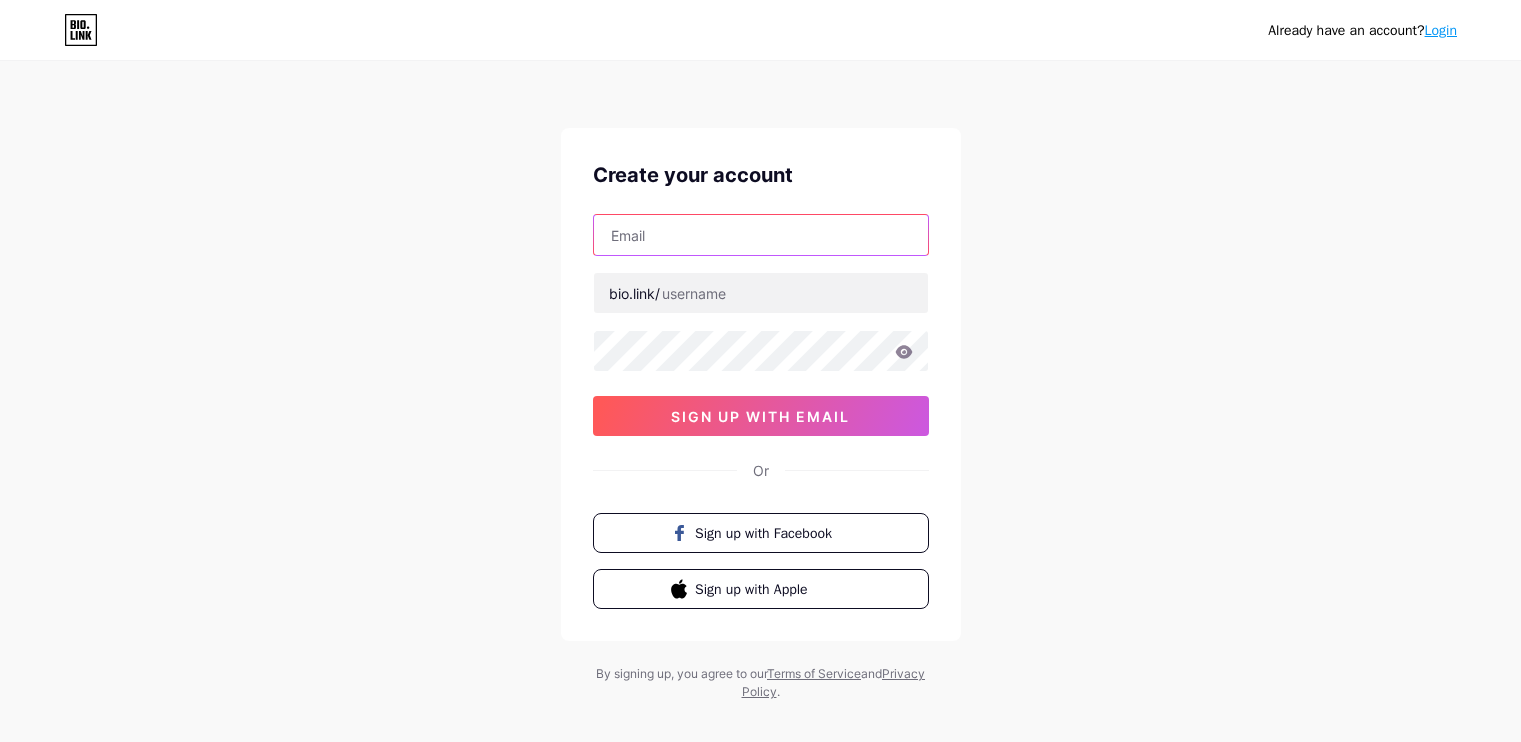 scroll, scrollTop: 0, scrollLeft: 0, axis: both 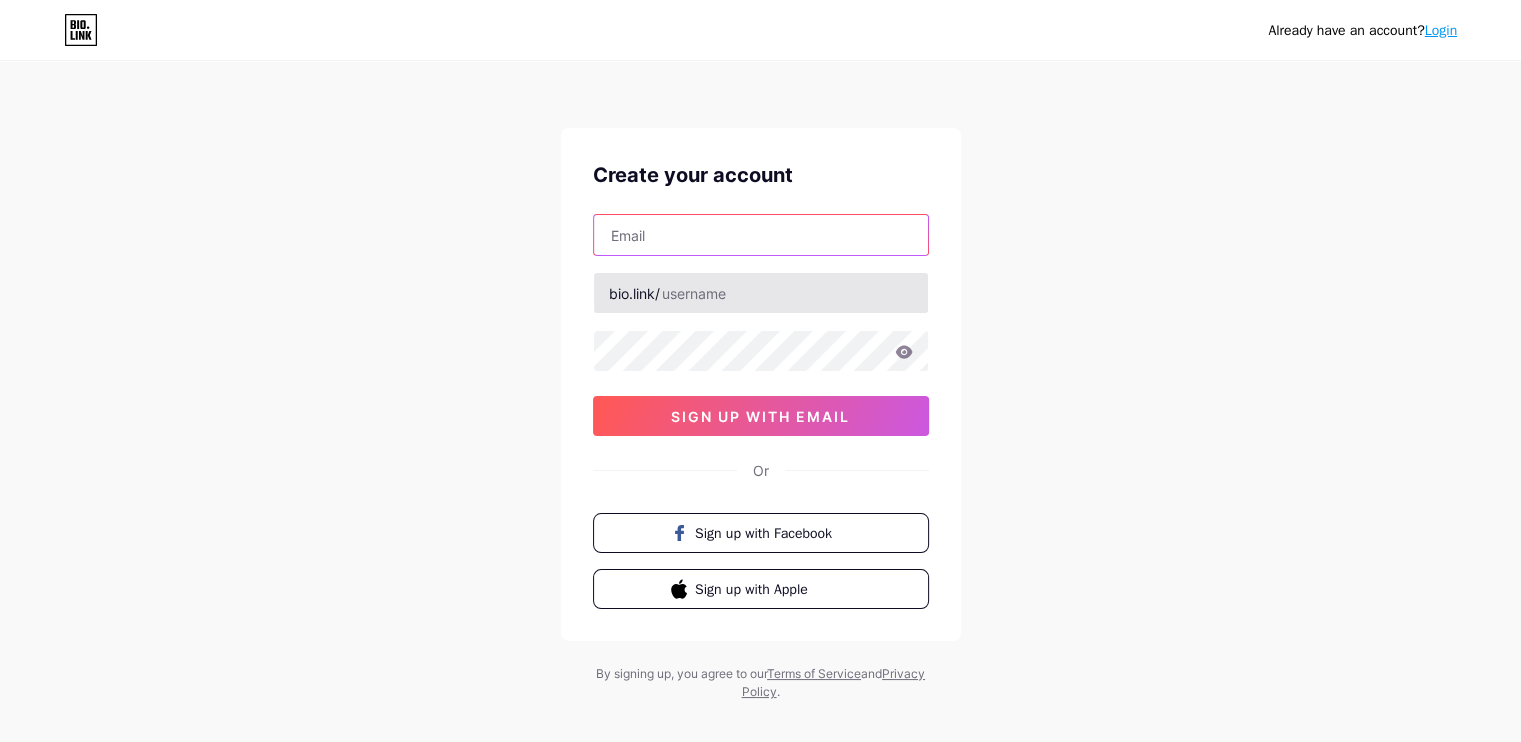 paste on "[FIRST] [LAST]@example.com" 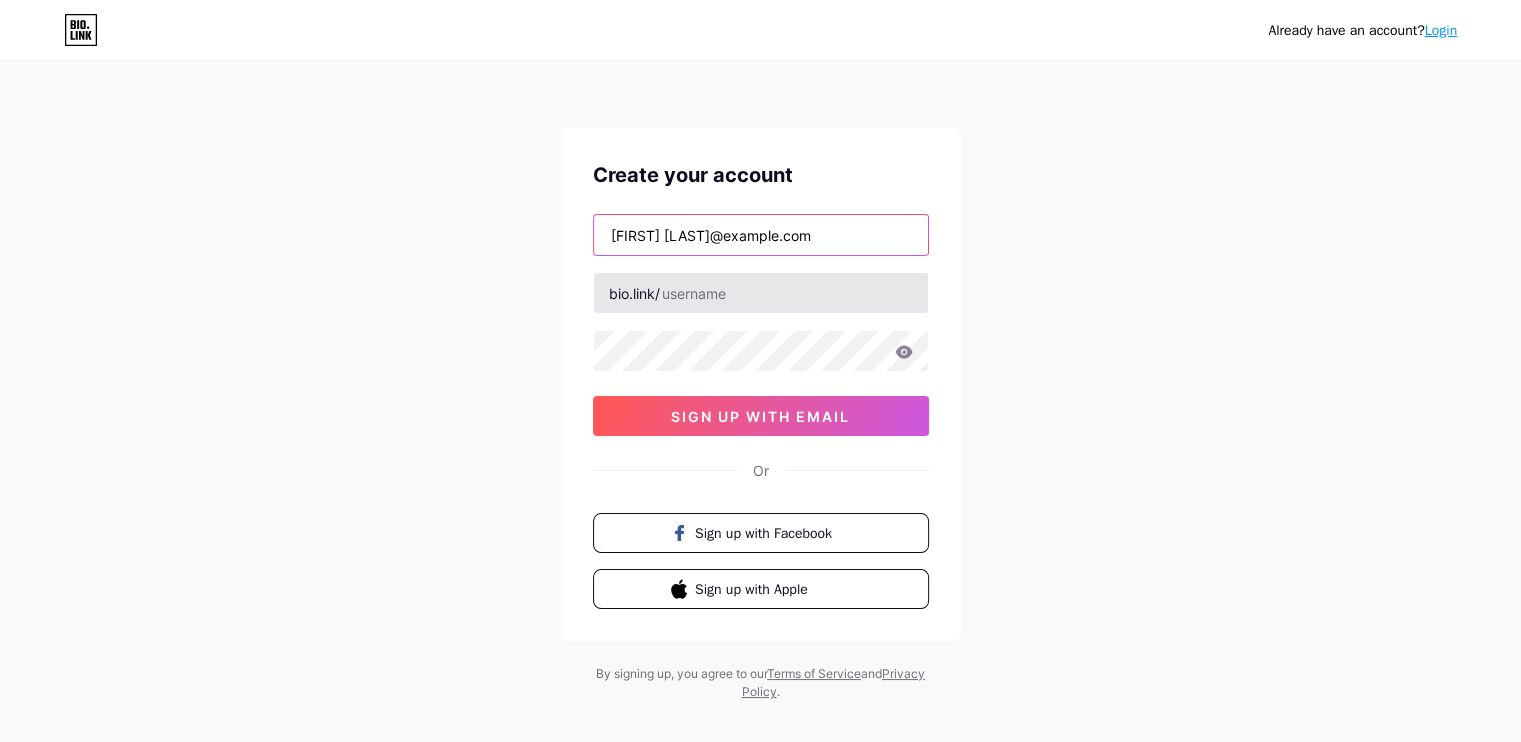 type on "[FIRST] [LAST]@example.com" 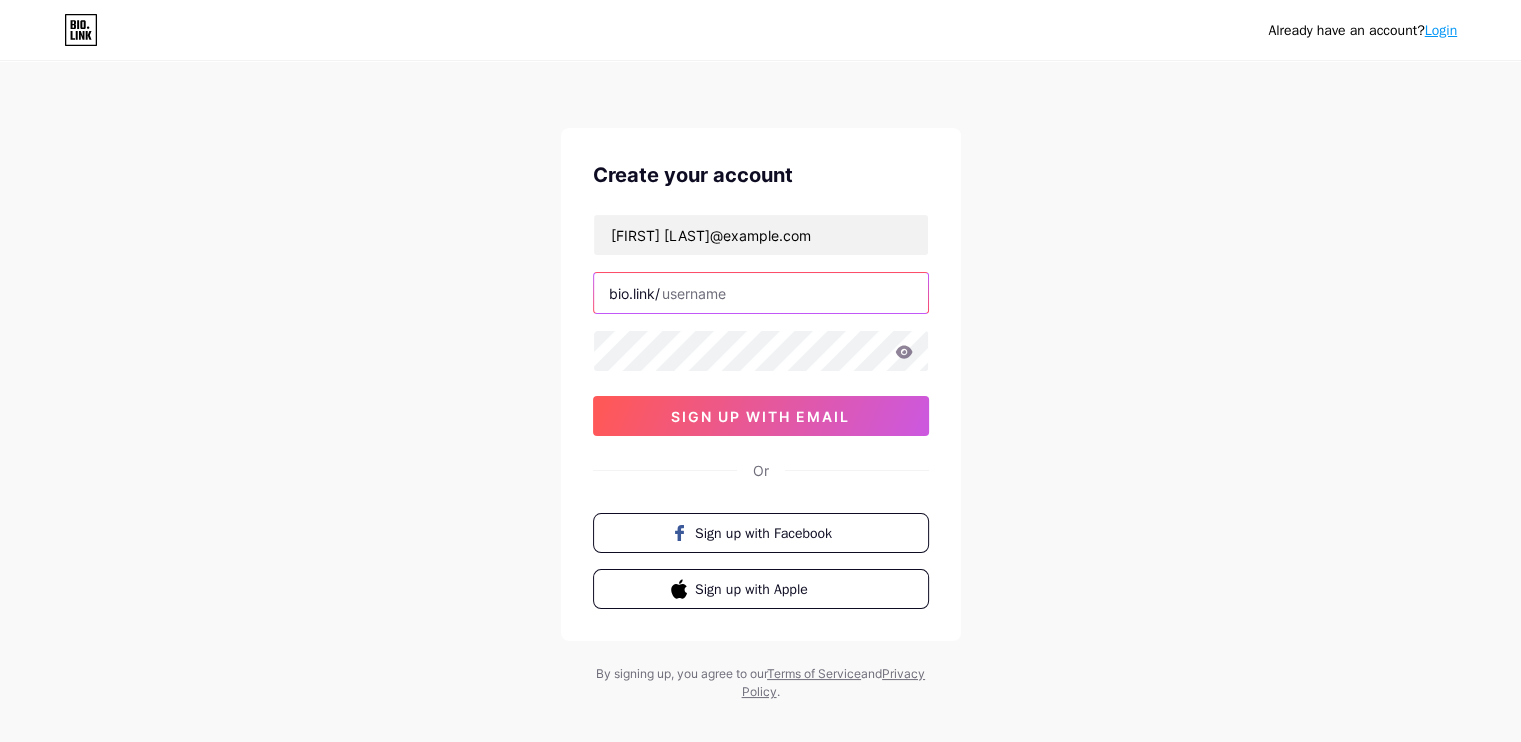 click at bounding box center (761, 293) 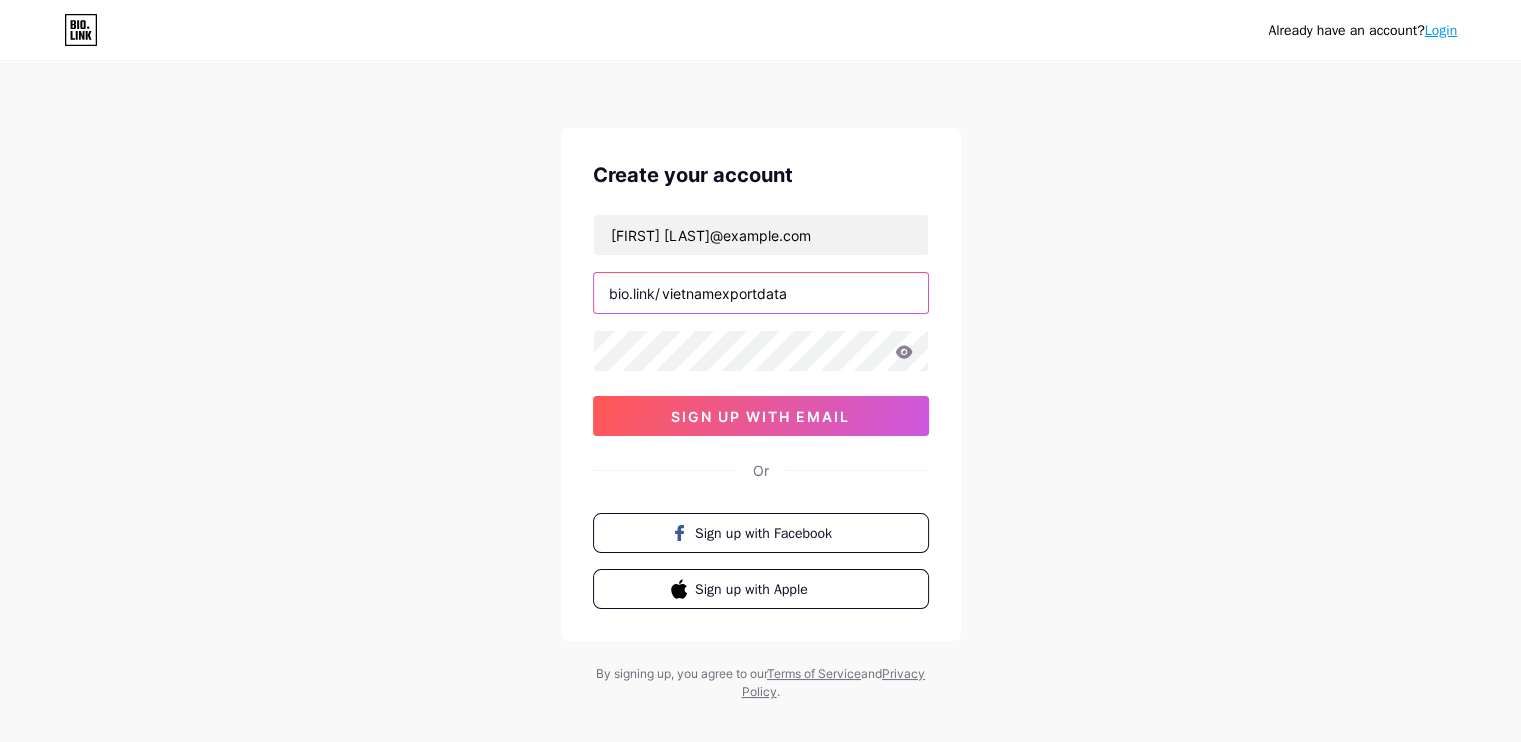 type on "vietnamexportdata" 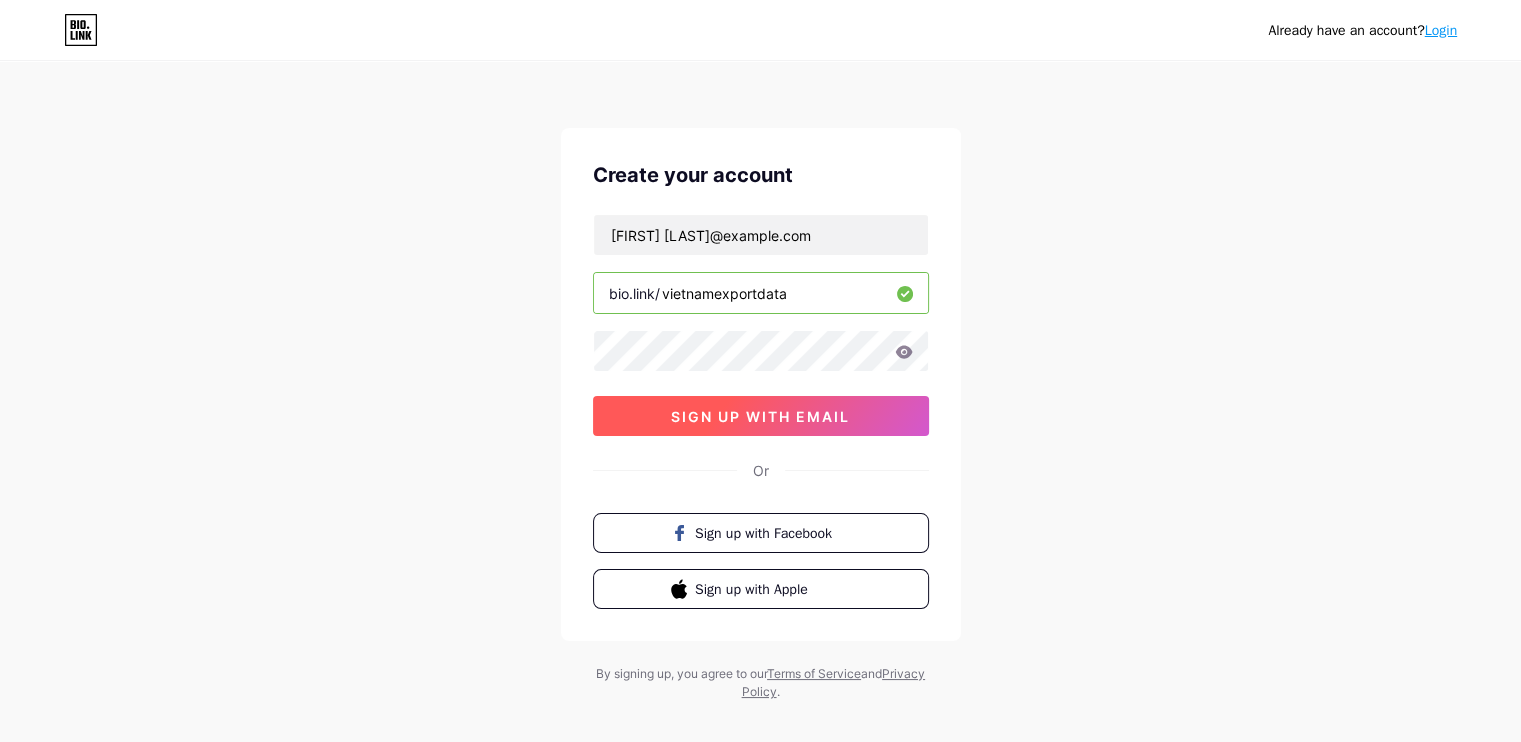 click on "sign up with email" at bounding box center (760, 416) 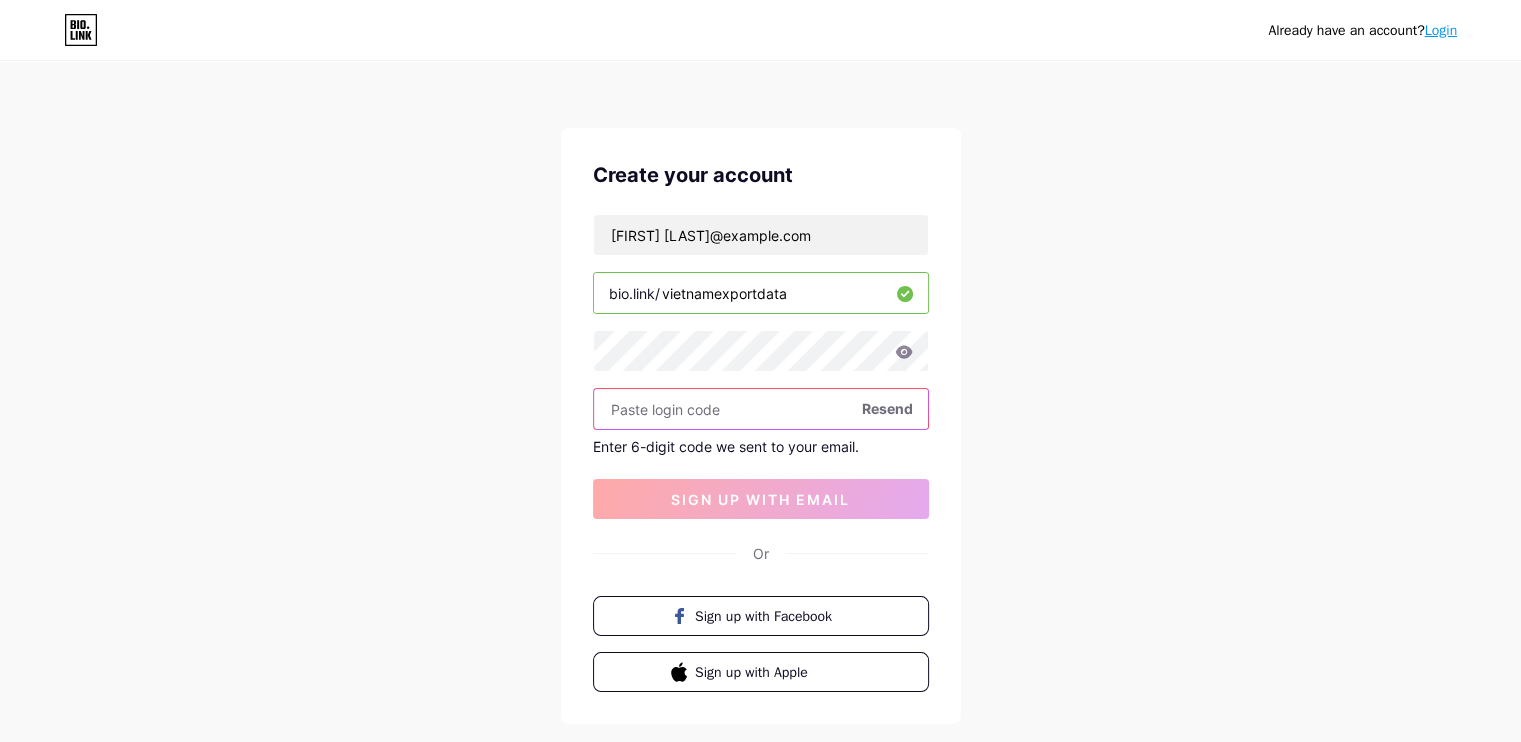 paste on "626739" 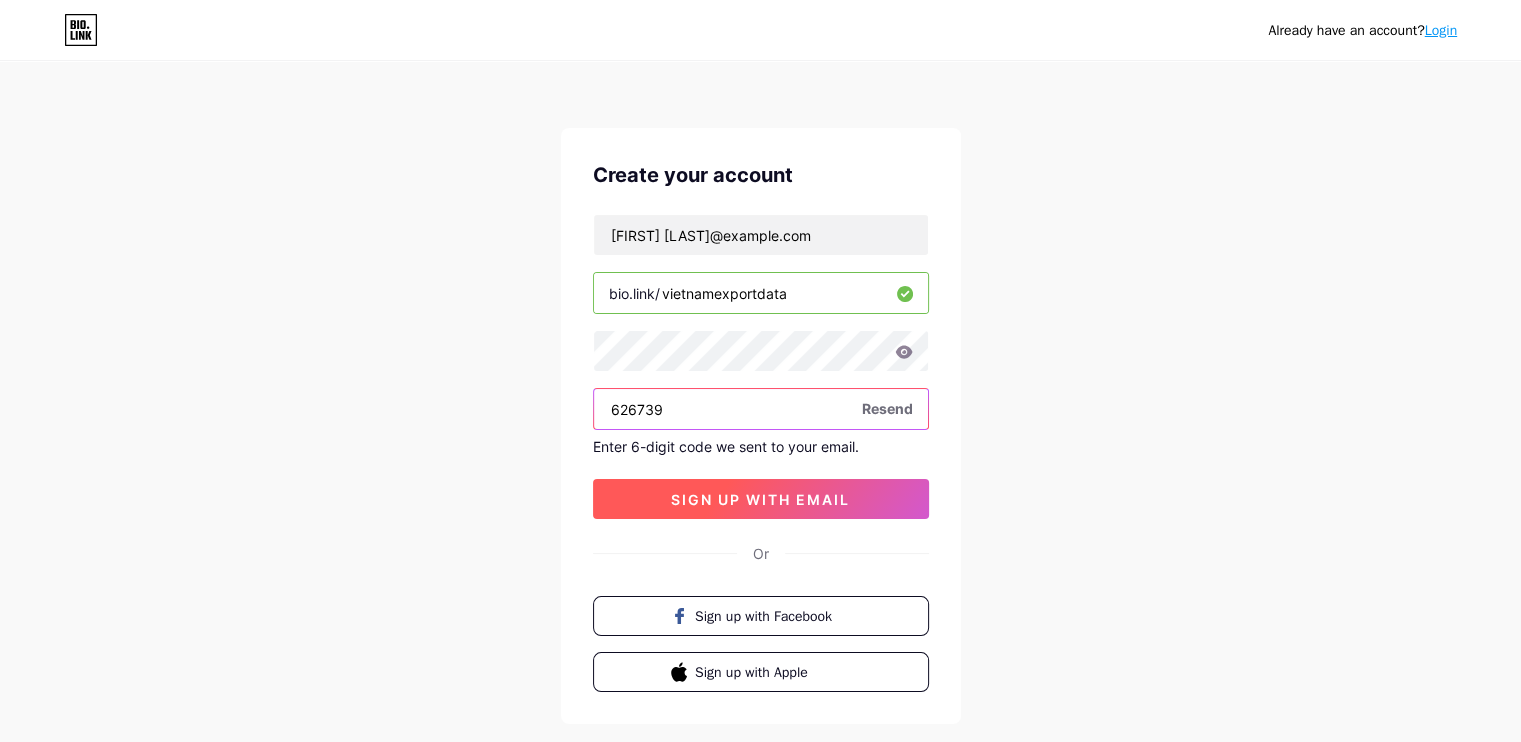 type on "626739" 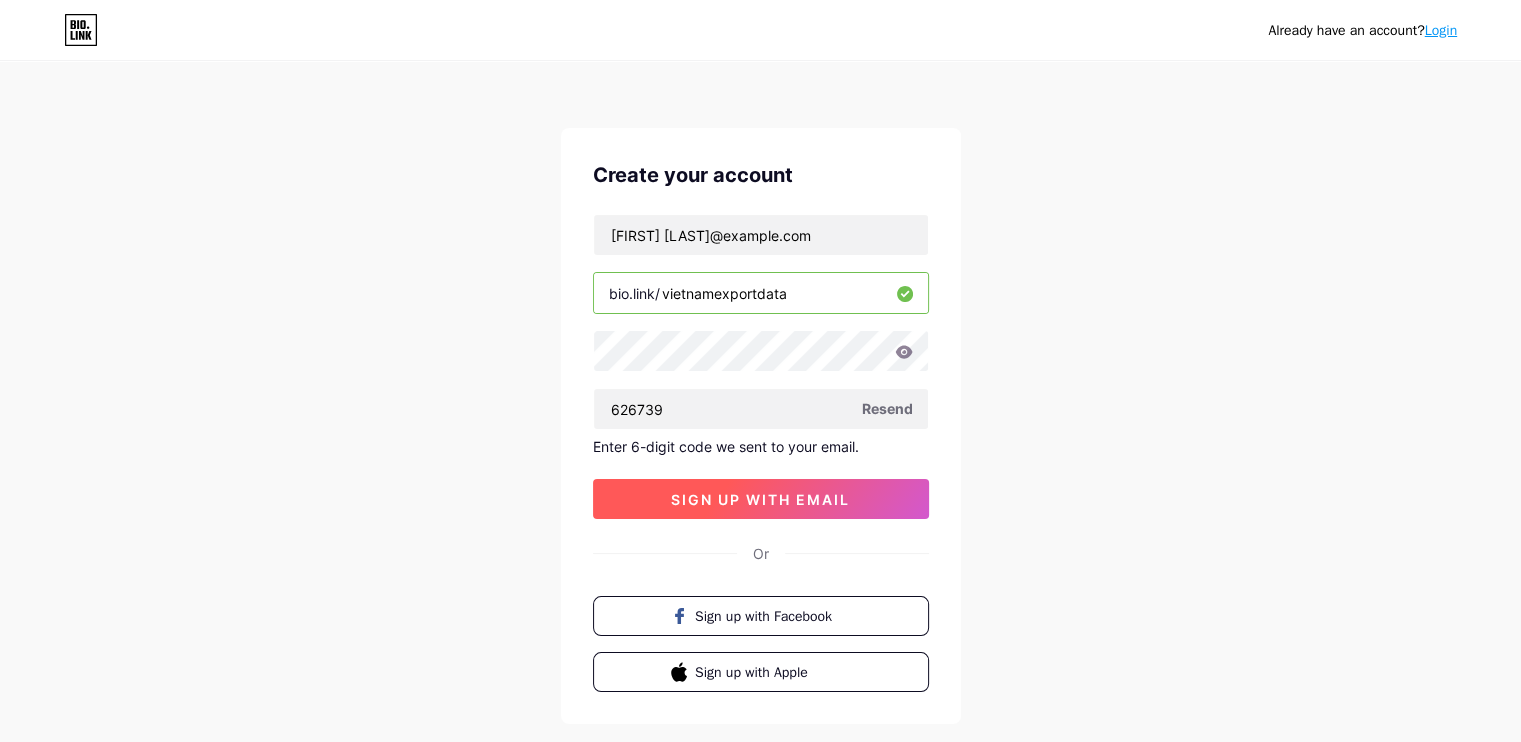 click on "sign up with email" at bounding box center (760, 499) 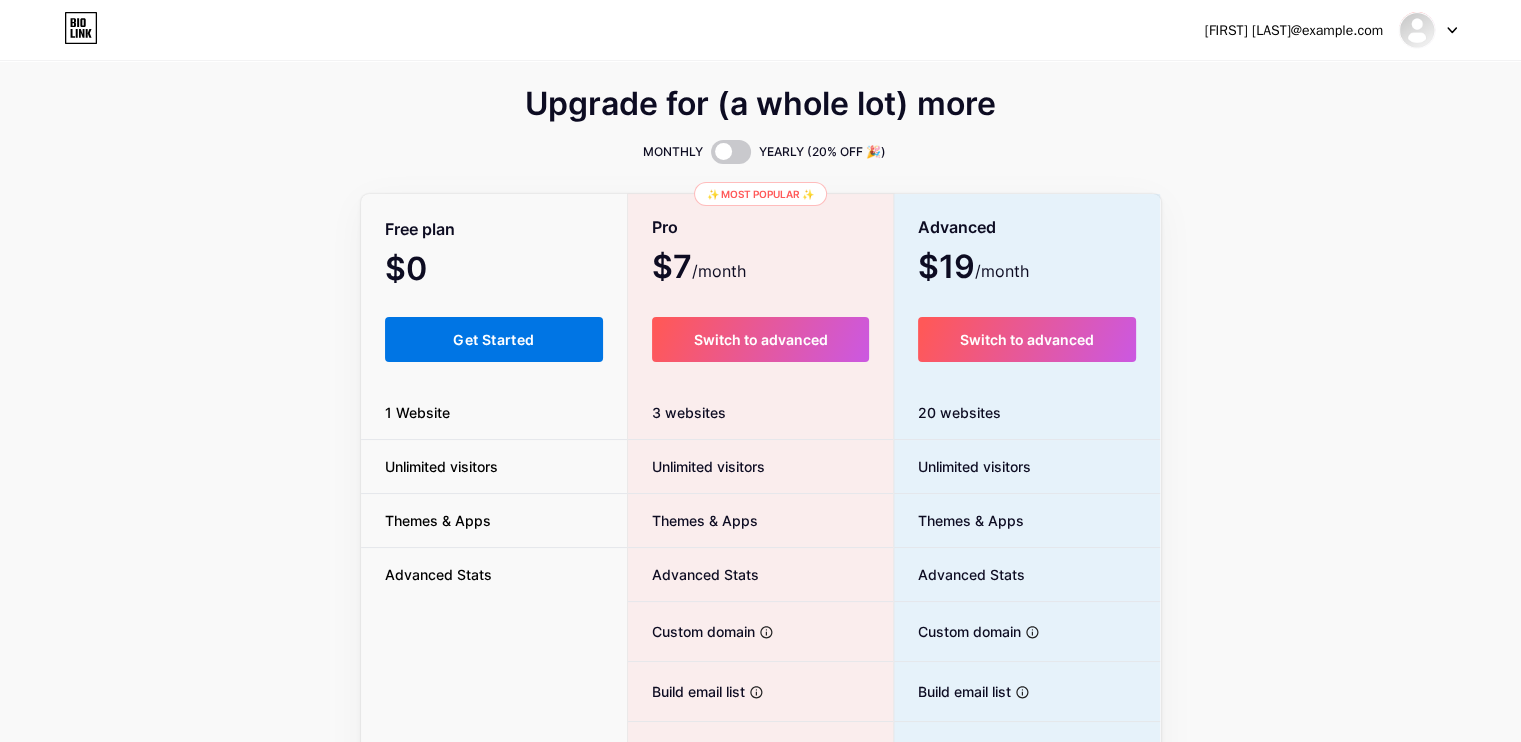 click on "Get Started" at bounding box center (493, 339) 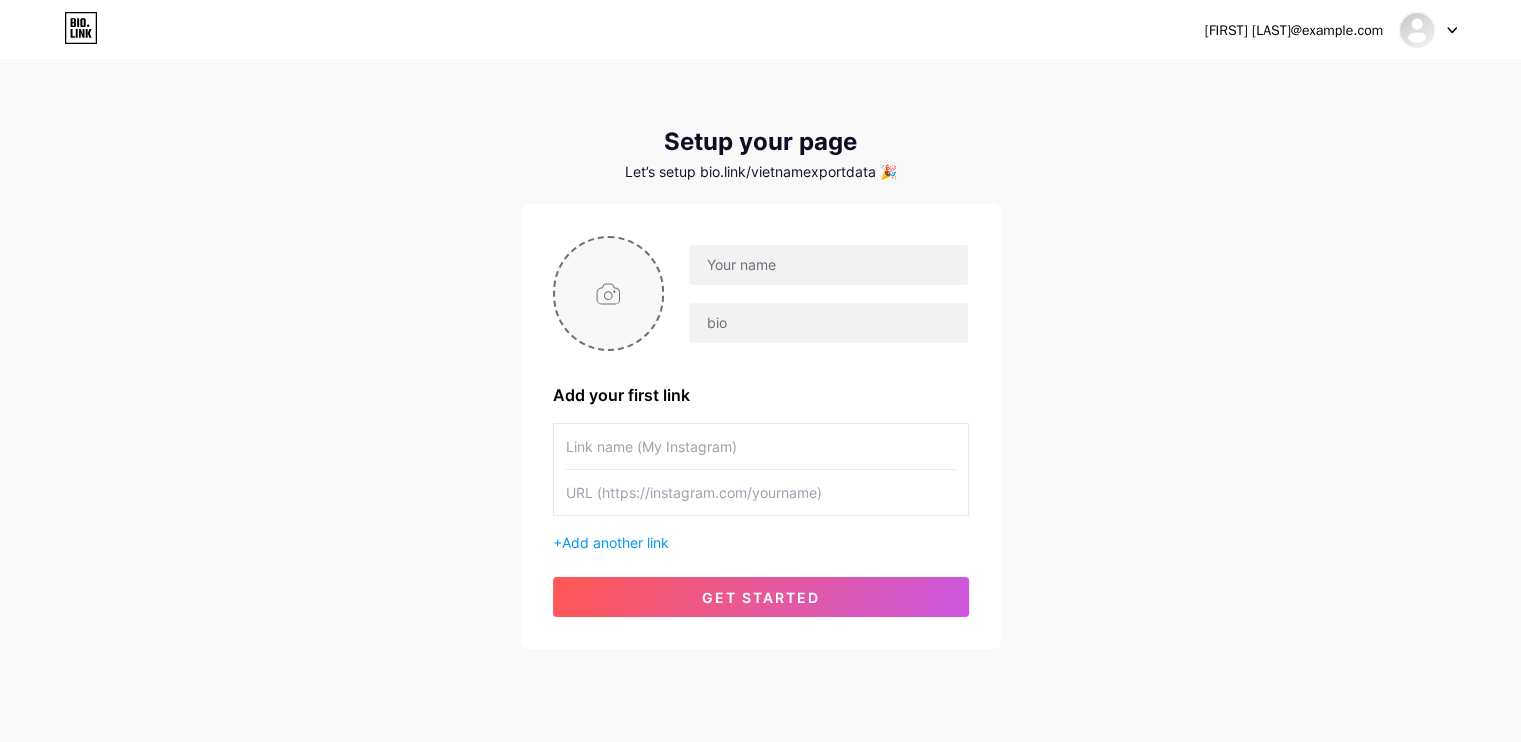 click at bounding box center (609, 293) 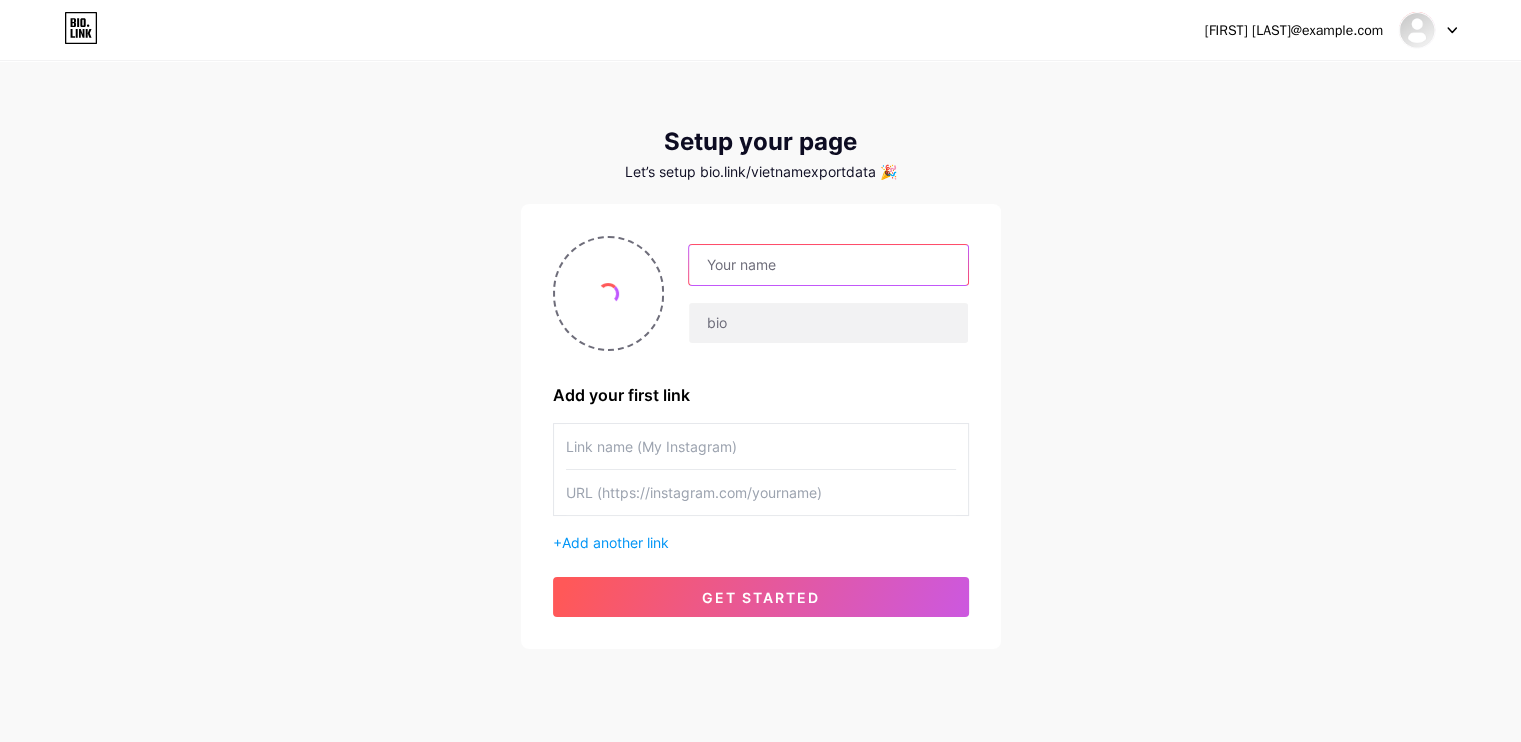 click at bounding box center [828, 265] 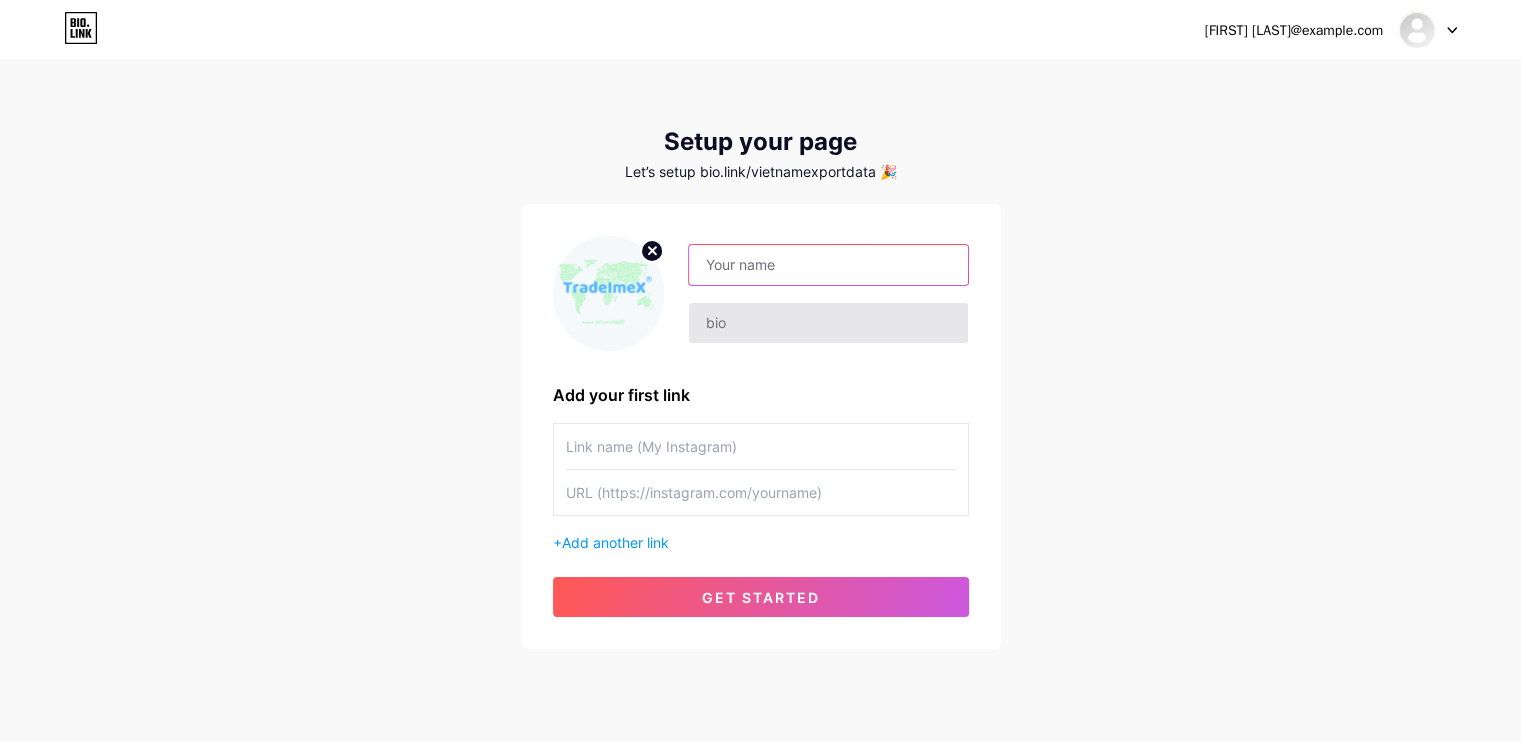 paste on "VietnamExportData" 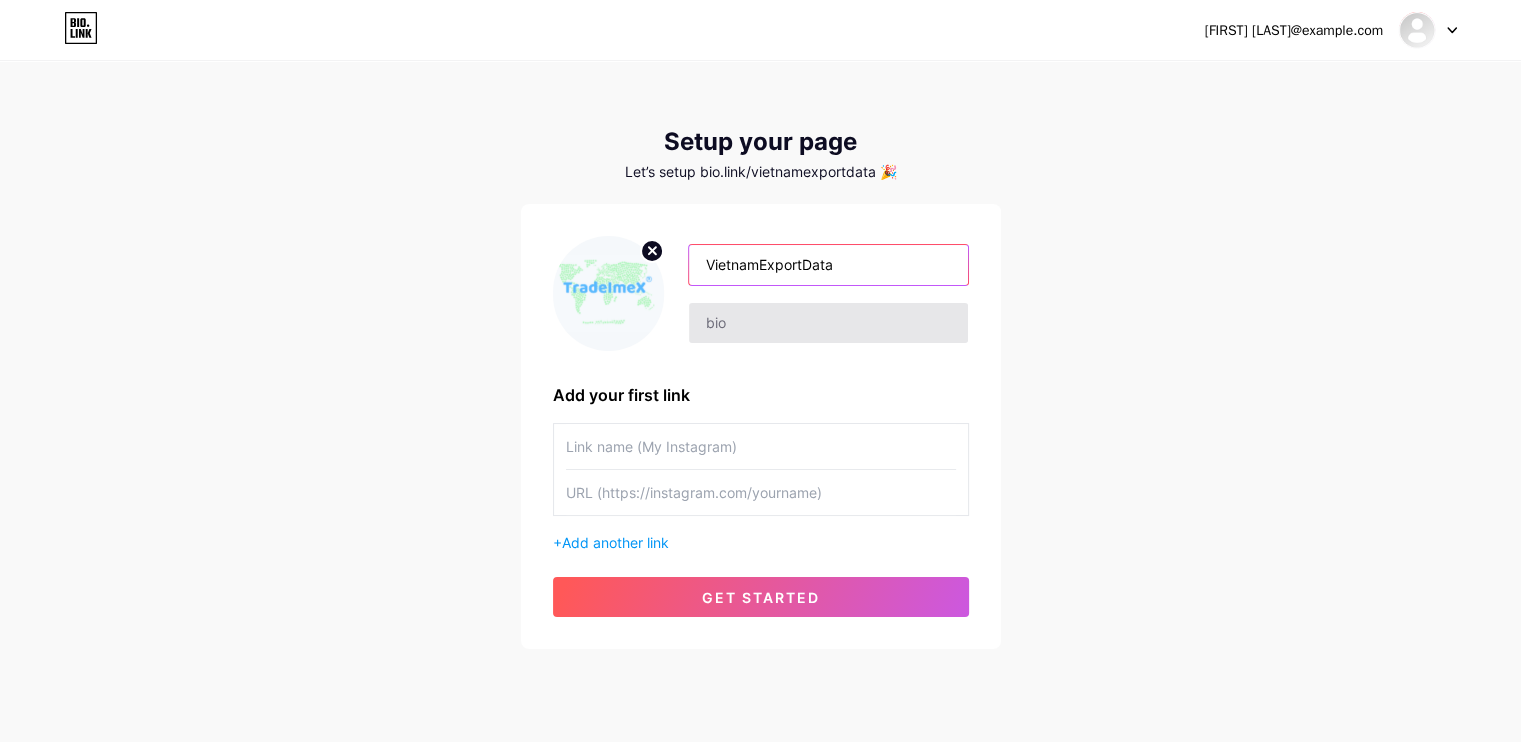 type on "VietnamExportData" 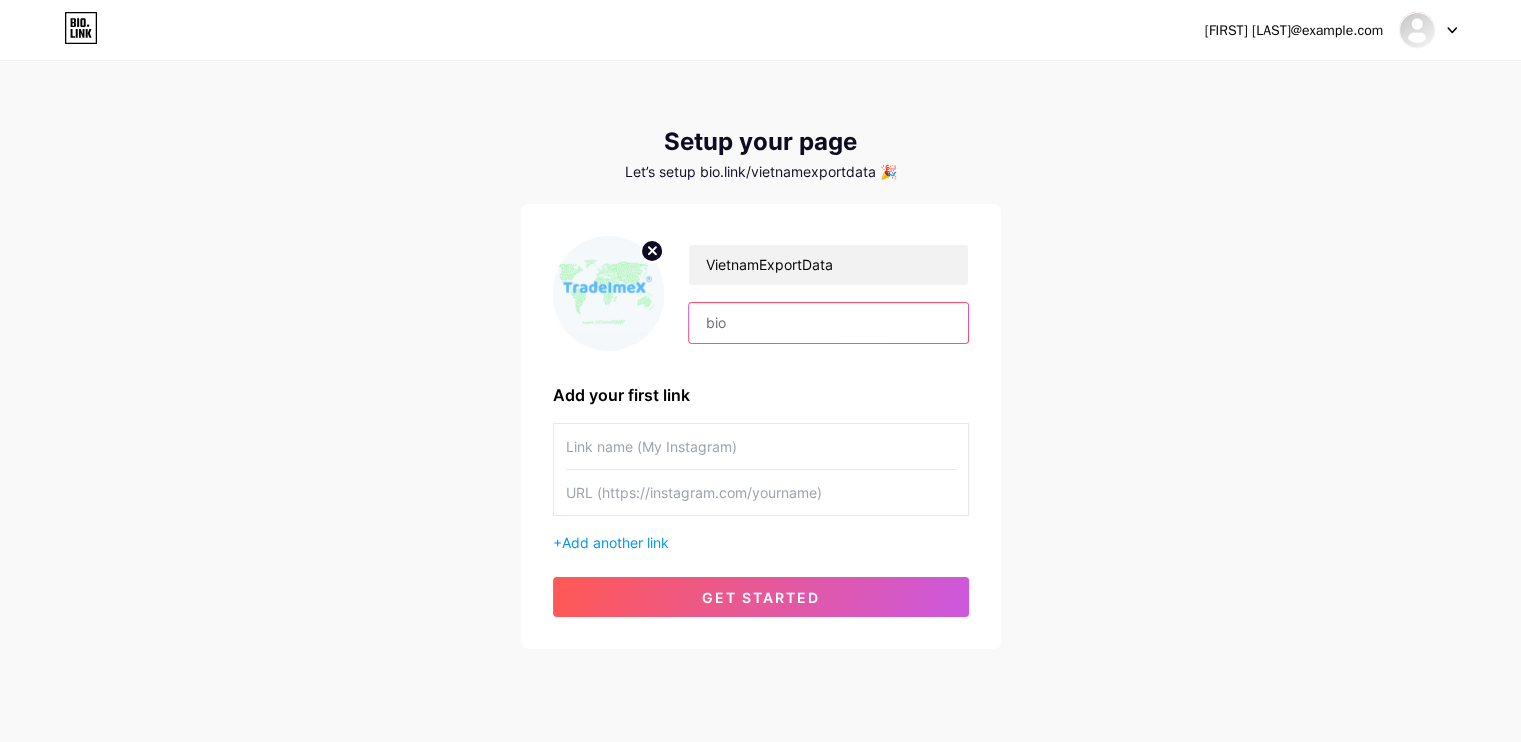 click at bounding box center (828, 323) 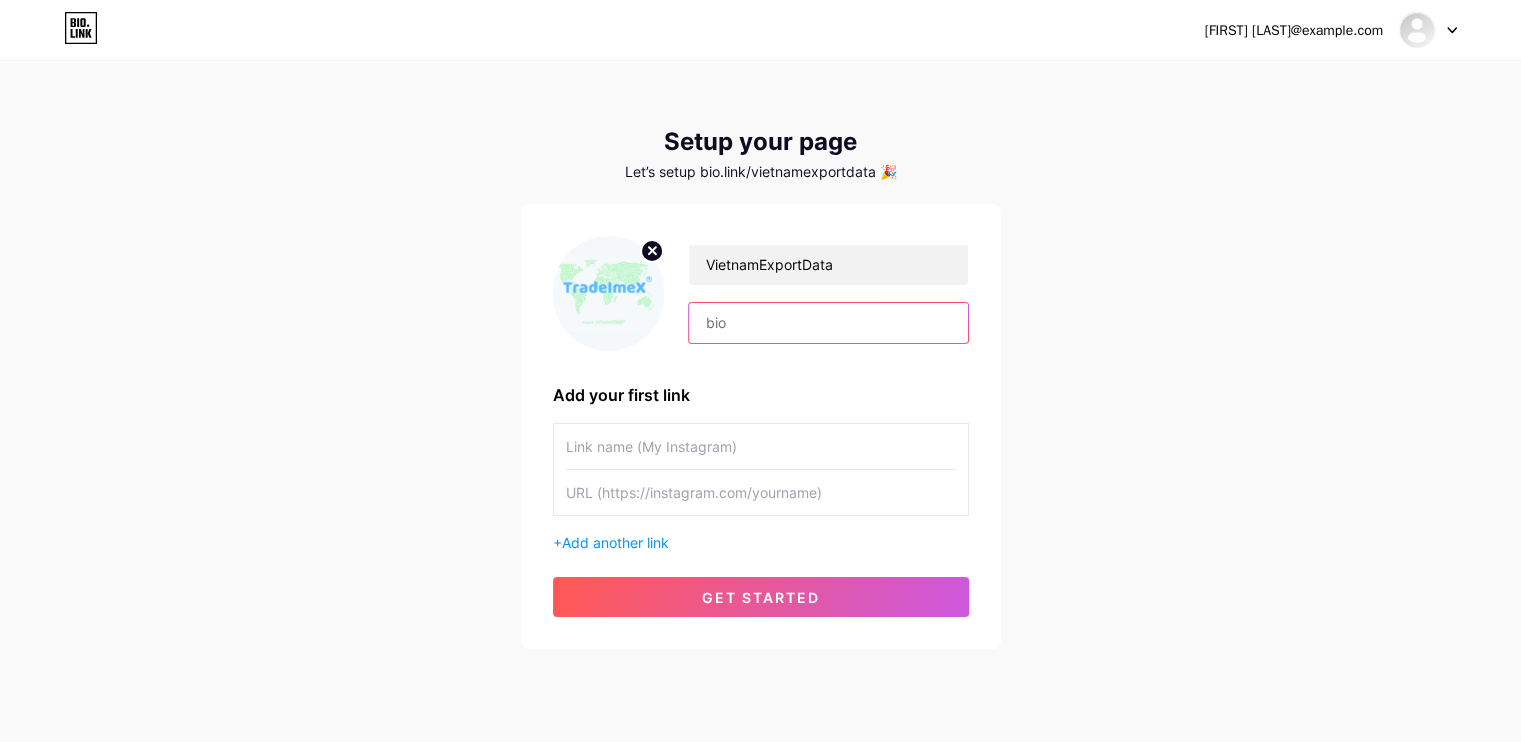 paste on "VietnamExportData provides verified Vietnam import export data to help businesses identify new opportunities and expand their trade networks. With insights into top-exported goods, partner countries, and trade volumes, companies can make smarter decisions and reach untapped markets. Whether you're a manufacturer, wholesaler, or logistics provider, Vietnam import data from VietnamExportData offers real-time trade trends and importer details to guide your business expansion." 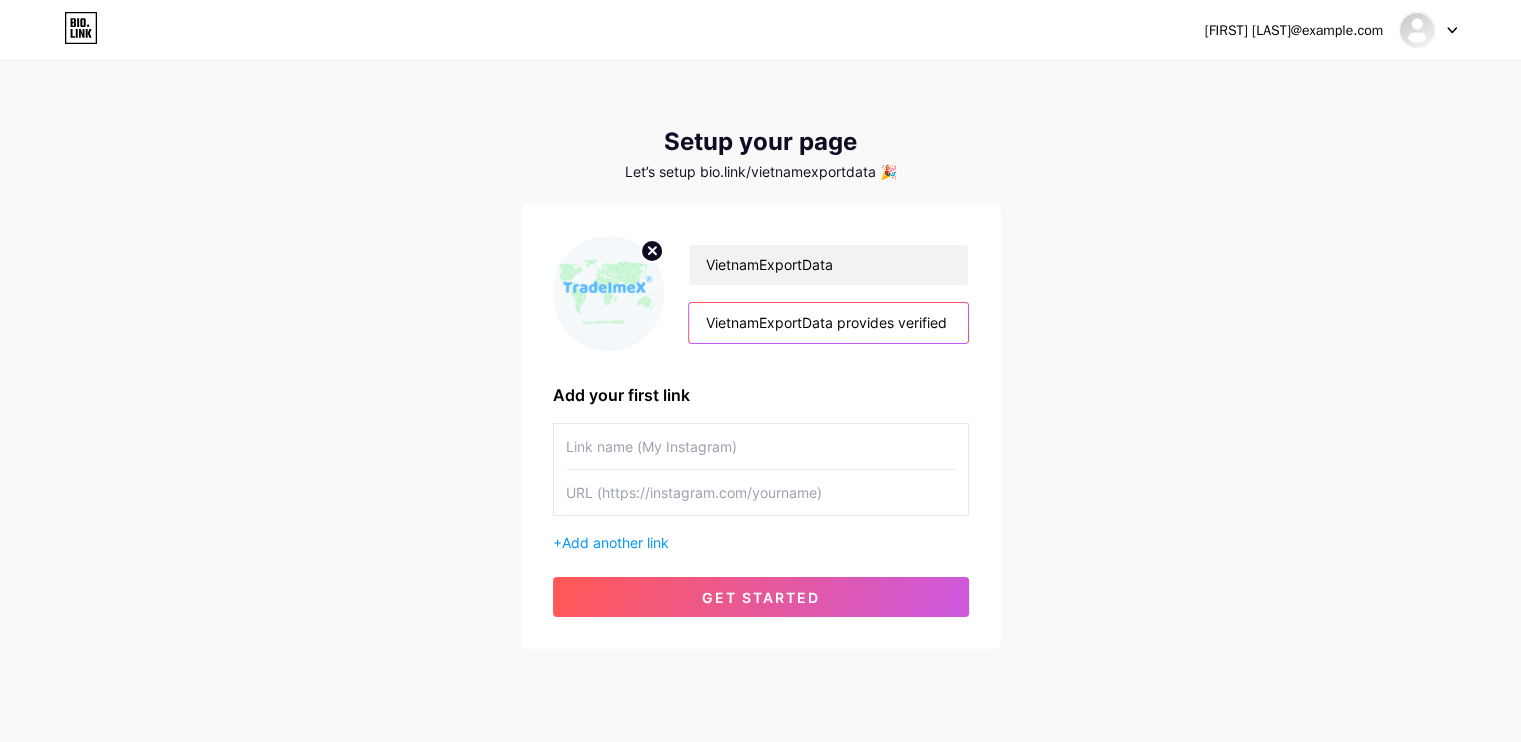 scroll, scrollTop: 0, scrollLeft: 2978, axis: horizontal 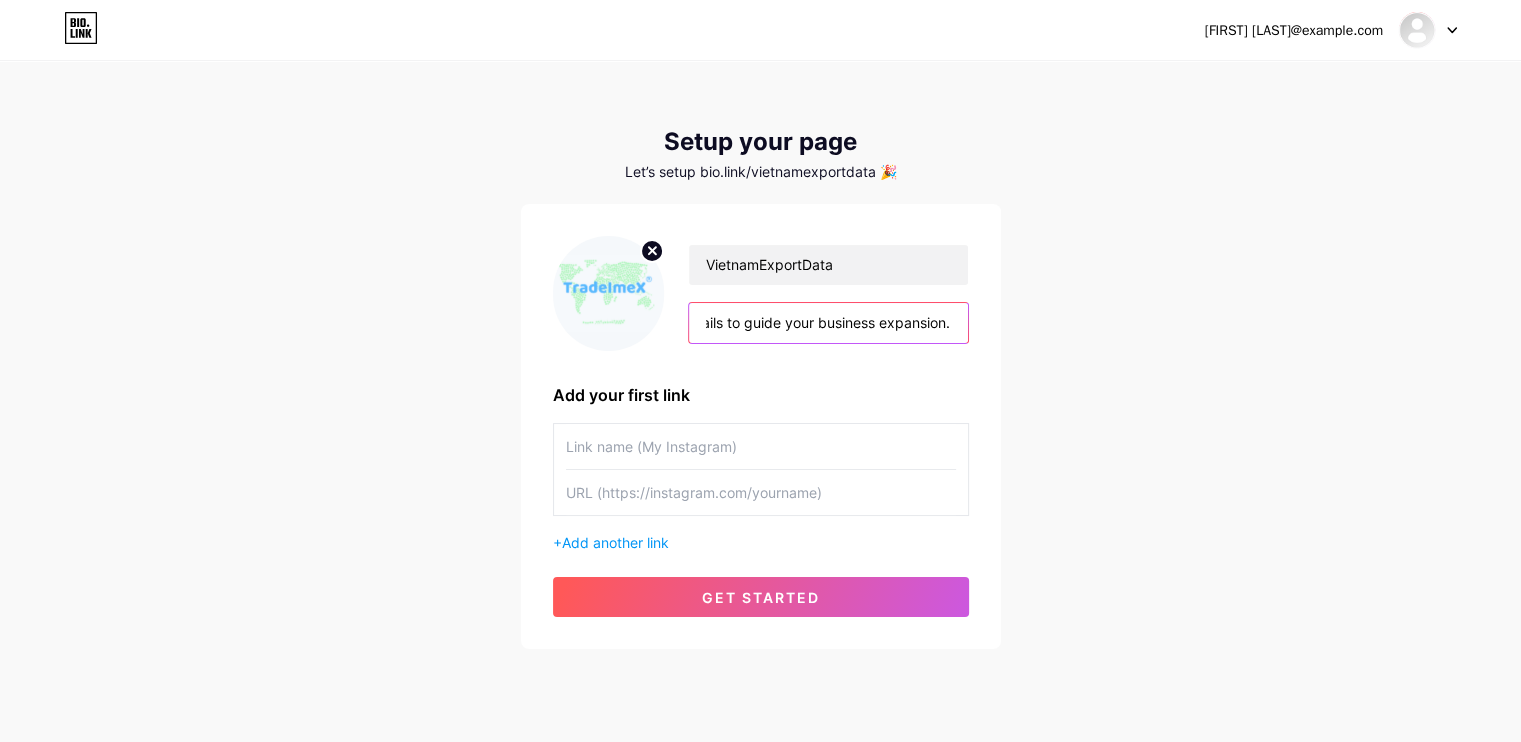 type on "VietnamExportData provides verified Vietnam import export data to help businesses identify new opportunities and expand their trade networks. With insights into top-exported goods, partner countries, and trade volumes, companies can make smarter decisions and reach untapped markets. Whether you're a manufacturer, wholesaler, or logistics provider, Vietnam import data from VietnamExportData offers real-time trade trends and importer details to guide your business expansion." 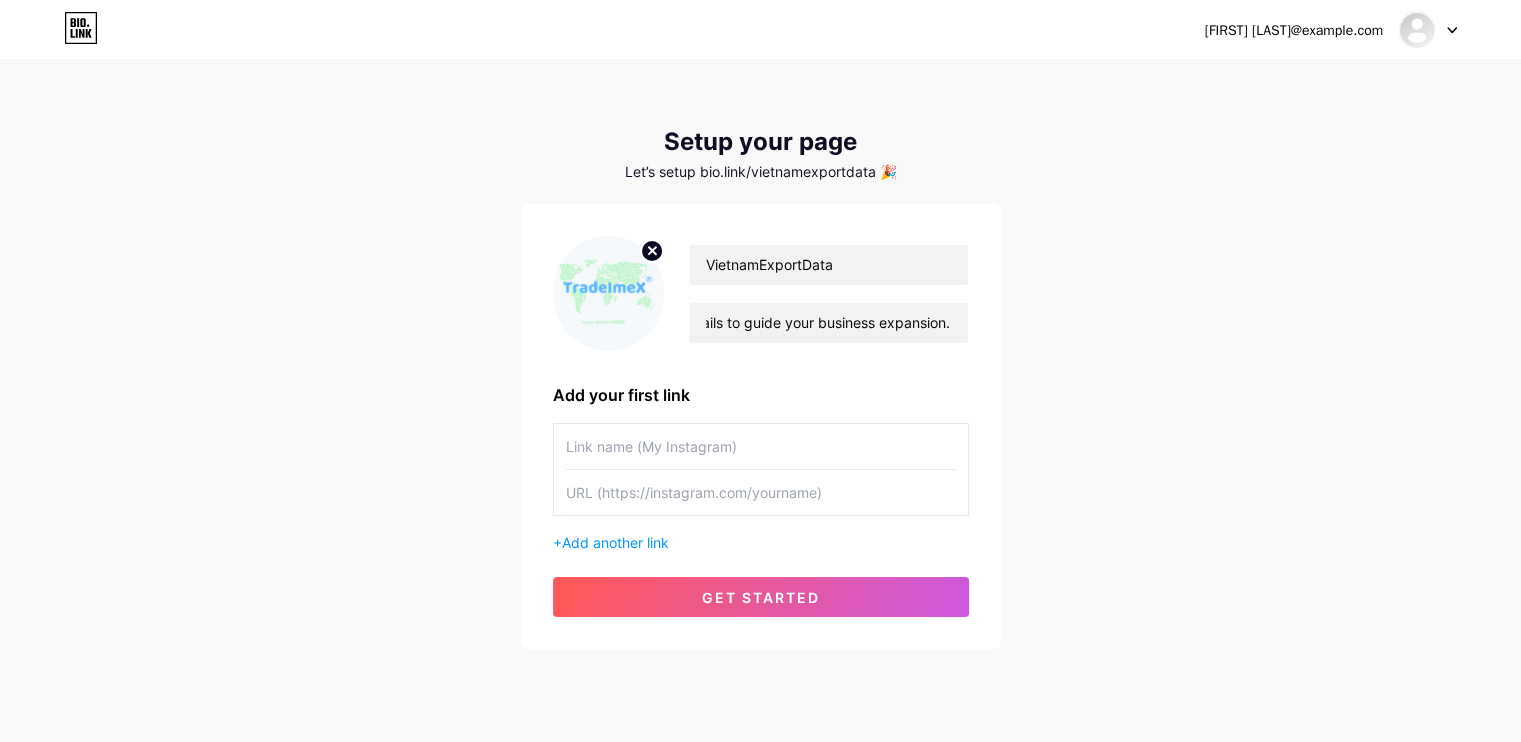 click on "[FIRST] [LAST]@example.com           Dashboard     Logout   Setup your page   Let’s setup bio.link/vietnamexportdata 🎉               VietnamExportData     VietnamExportData provides verified Vietnam import export data to help businesses identify new opportunities and expand their trade networks. With insights into top-exported goods, partner countries, and trade volumes, companies can make smarter decisions and reach untapped markets. Whether you're a manufacturer, wholesaler, or logistics provider, Vietnam import data from VietnamExportData offers real-time trade trends and importer details to guide your business expansion.     Add your first link
+  Add another link     get started" at bounding box center (760, 356) 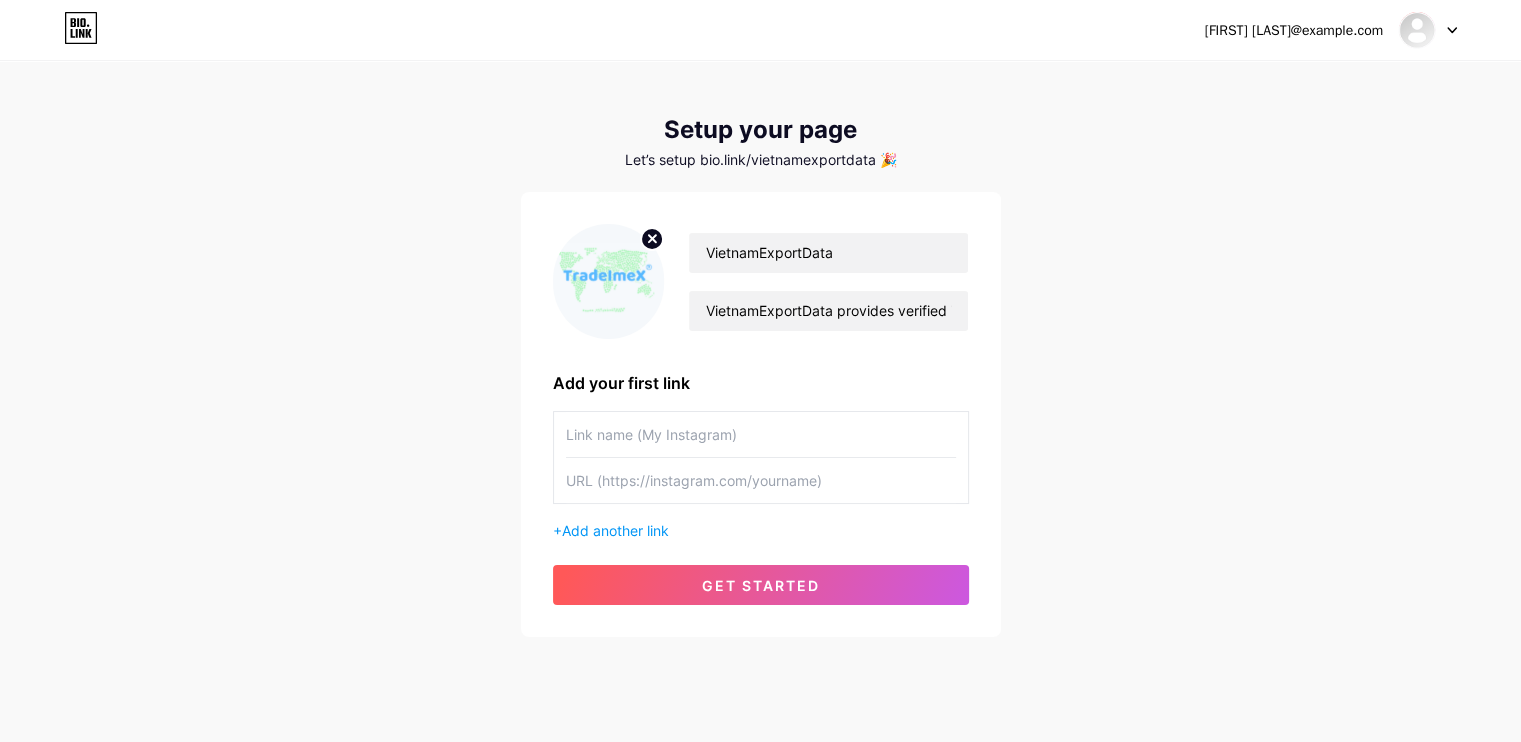 scroll, scrollTop: 50, scrollLeft: 0, axis: vertical 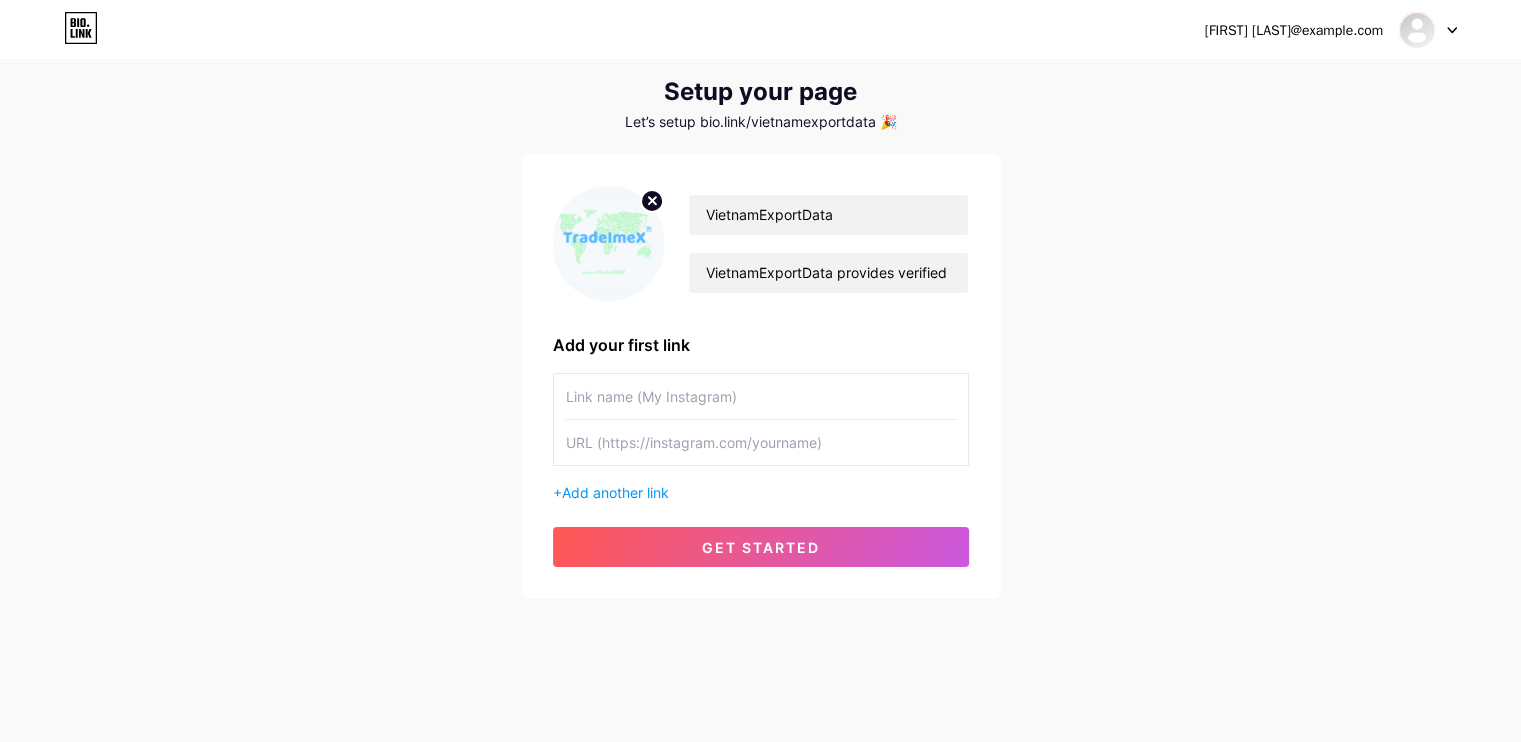 click at bounding box center (761, 396) 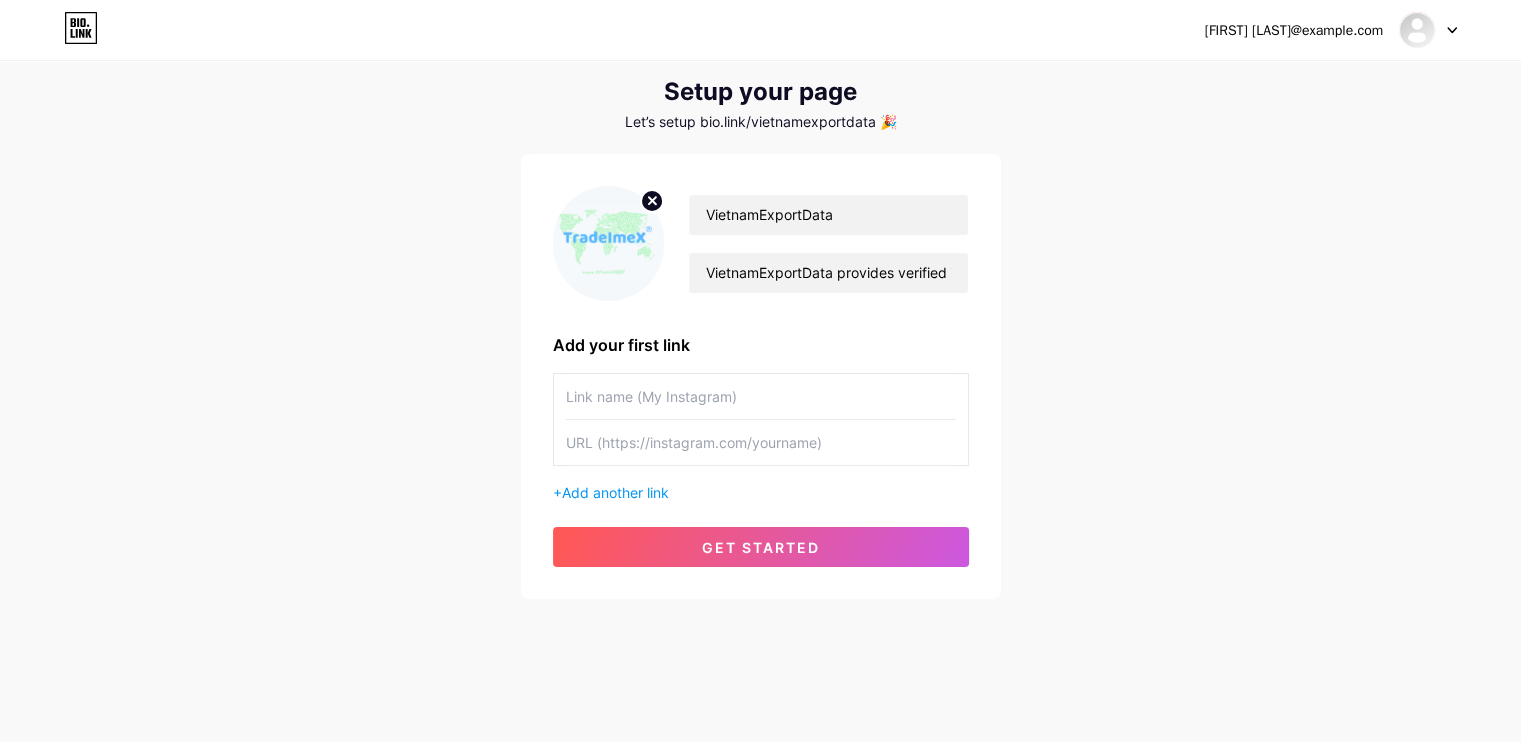 click at bounding box center (761, 442) 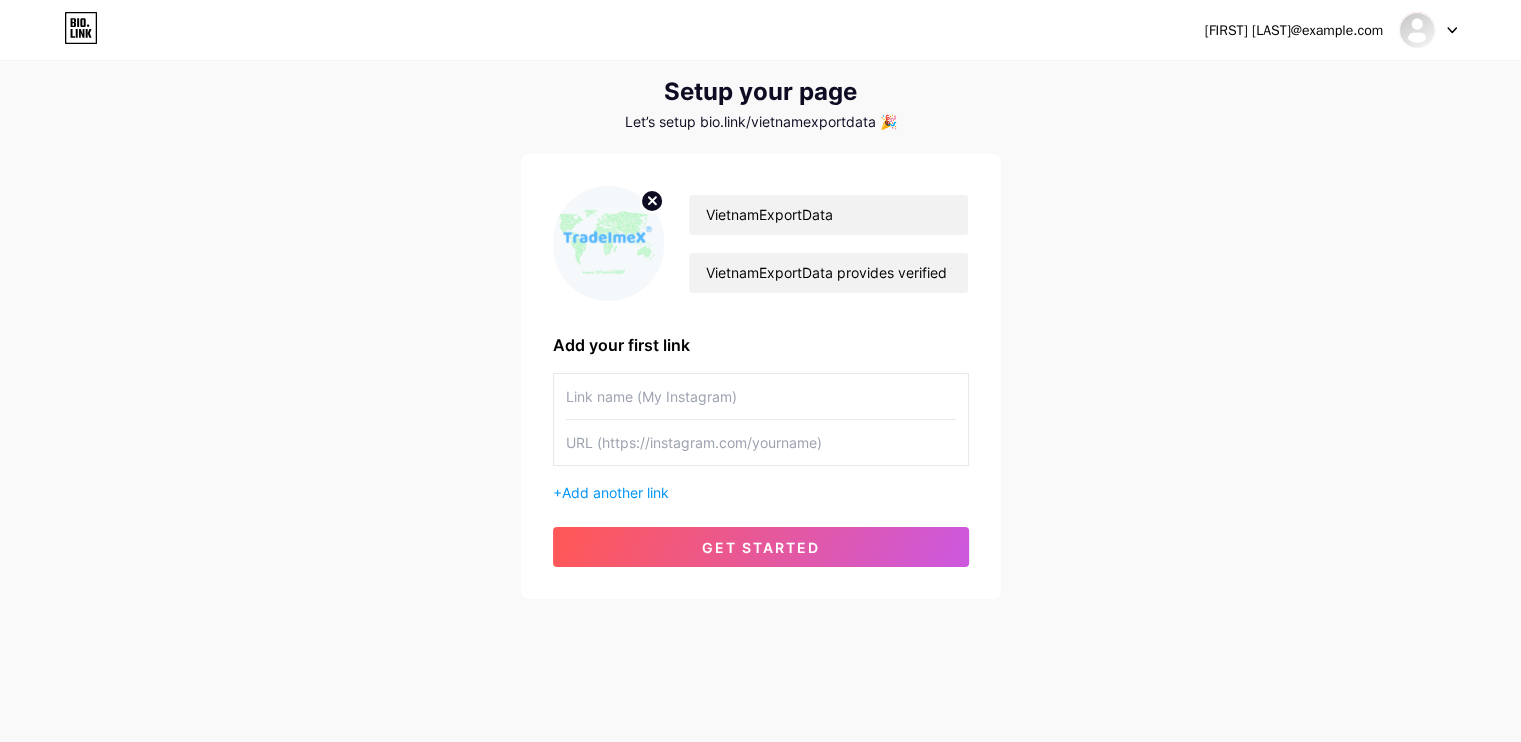 paste on "https://www.vietnamexportdata.com/" 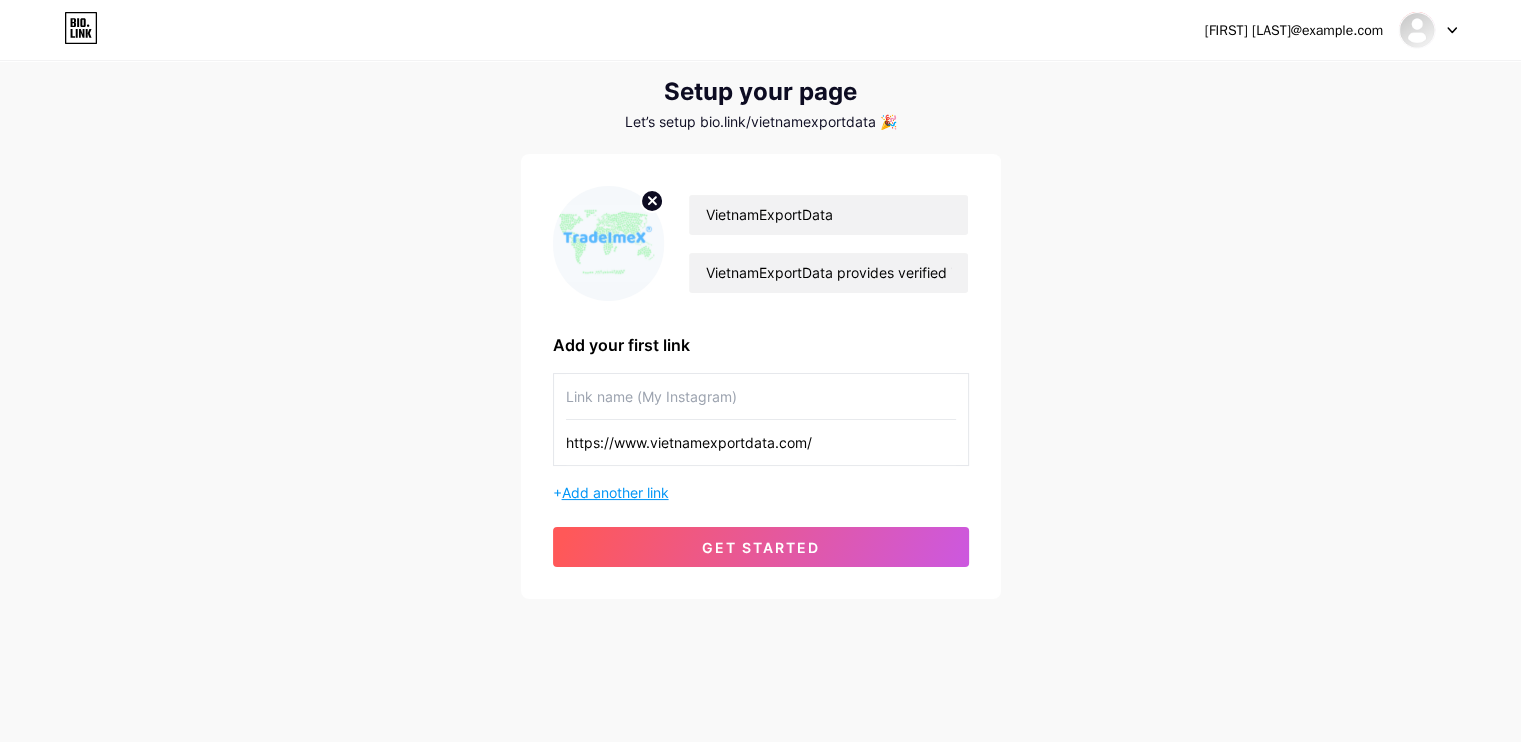 type on "https://www.vietnamexportdata.com/" 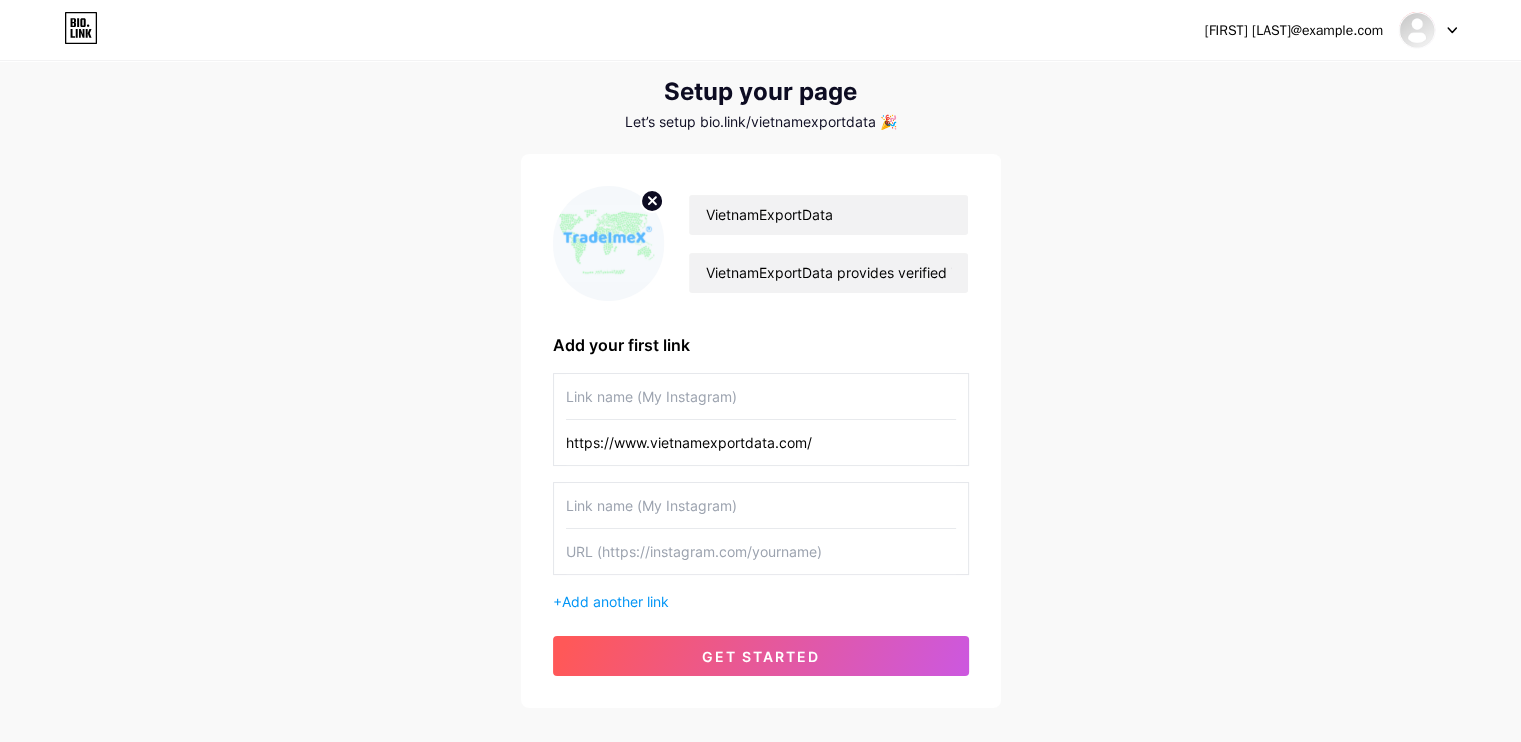 scroll, scrollTop: 158, scrollLeft: 0, axis: vertical 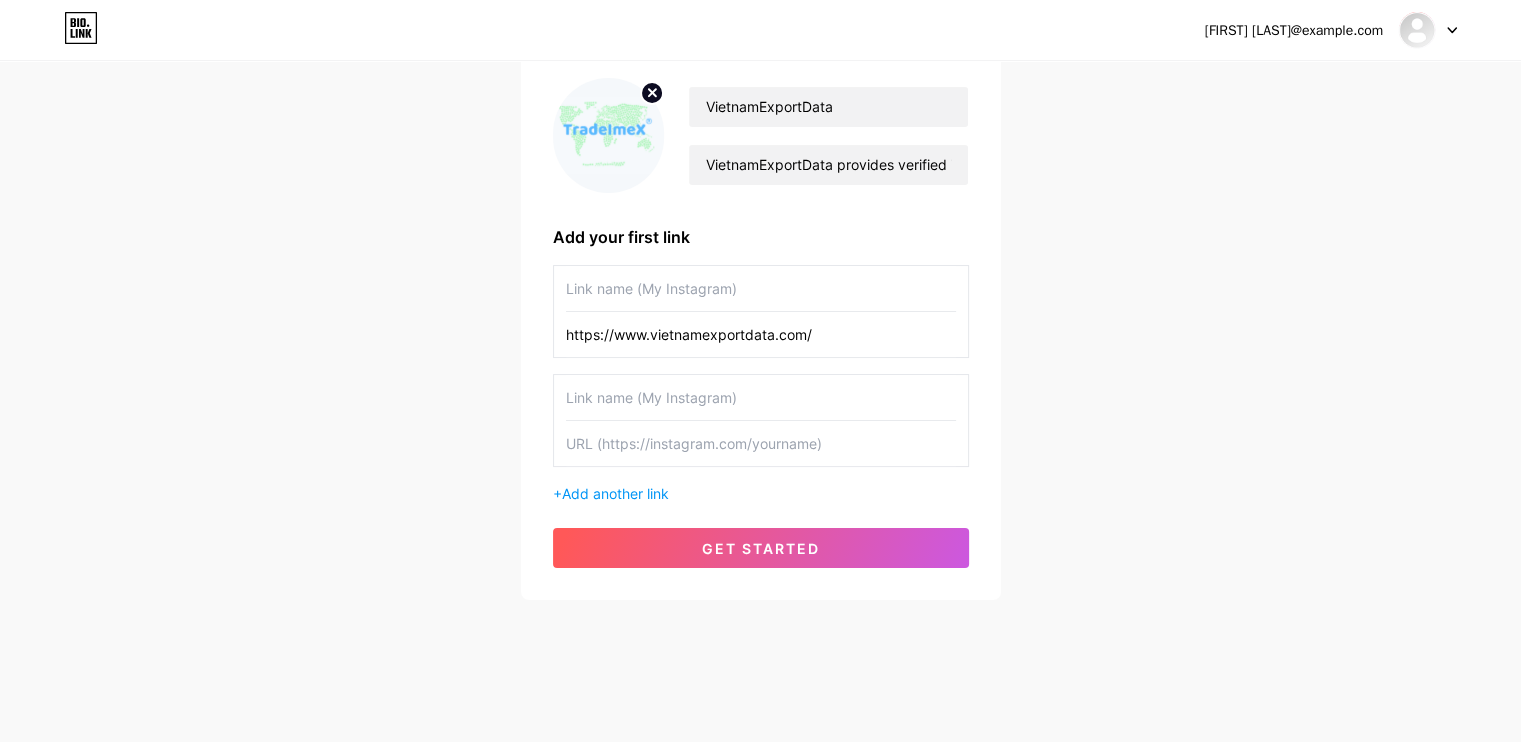 drag, startPoint x: 684, startPoint y: 444, endPoint x: 695, endPoint y: 447, distance: 11.401754 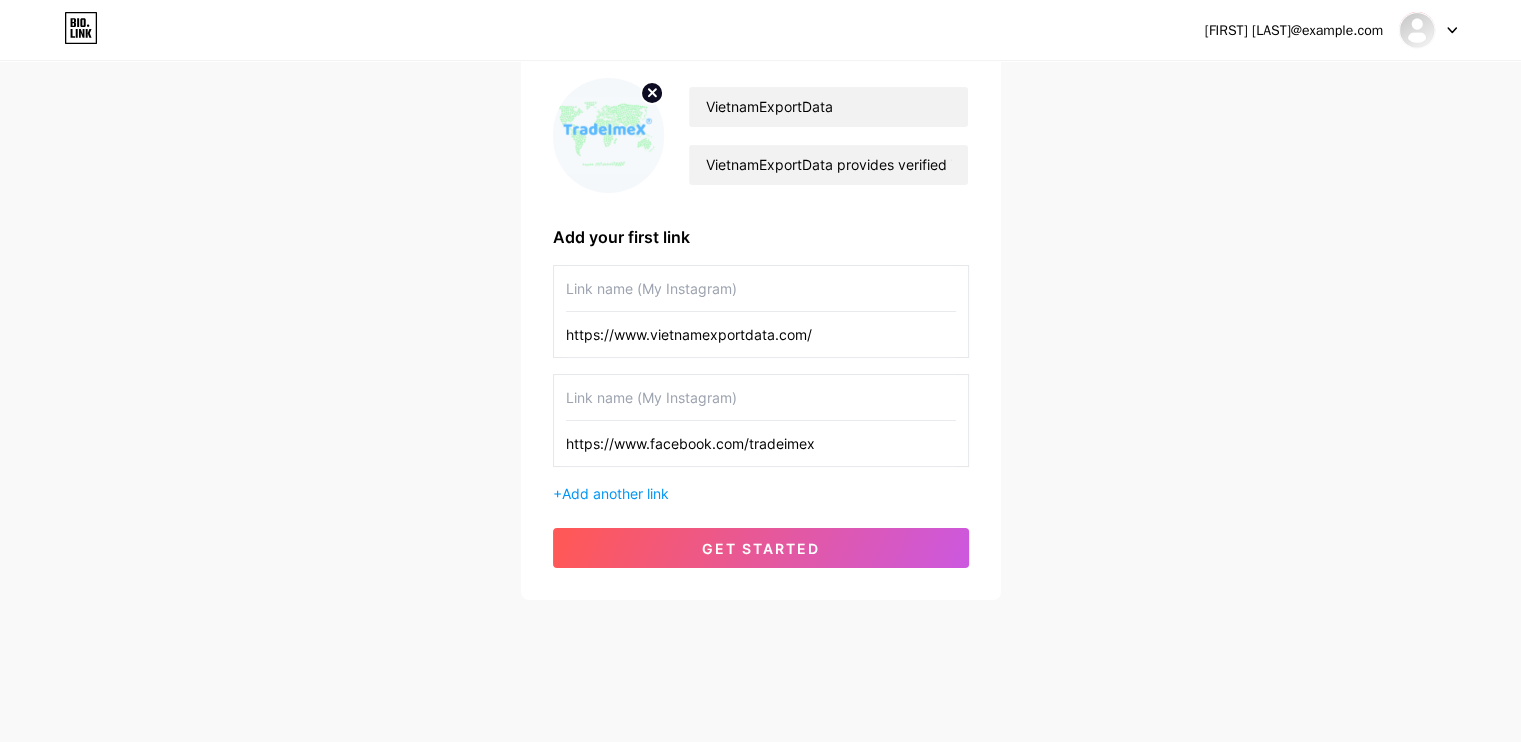 type on "https://www.facebook.com/tradeimex" 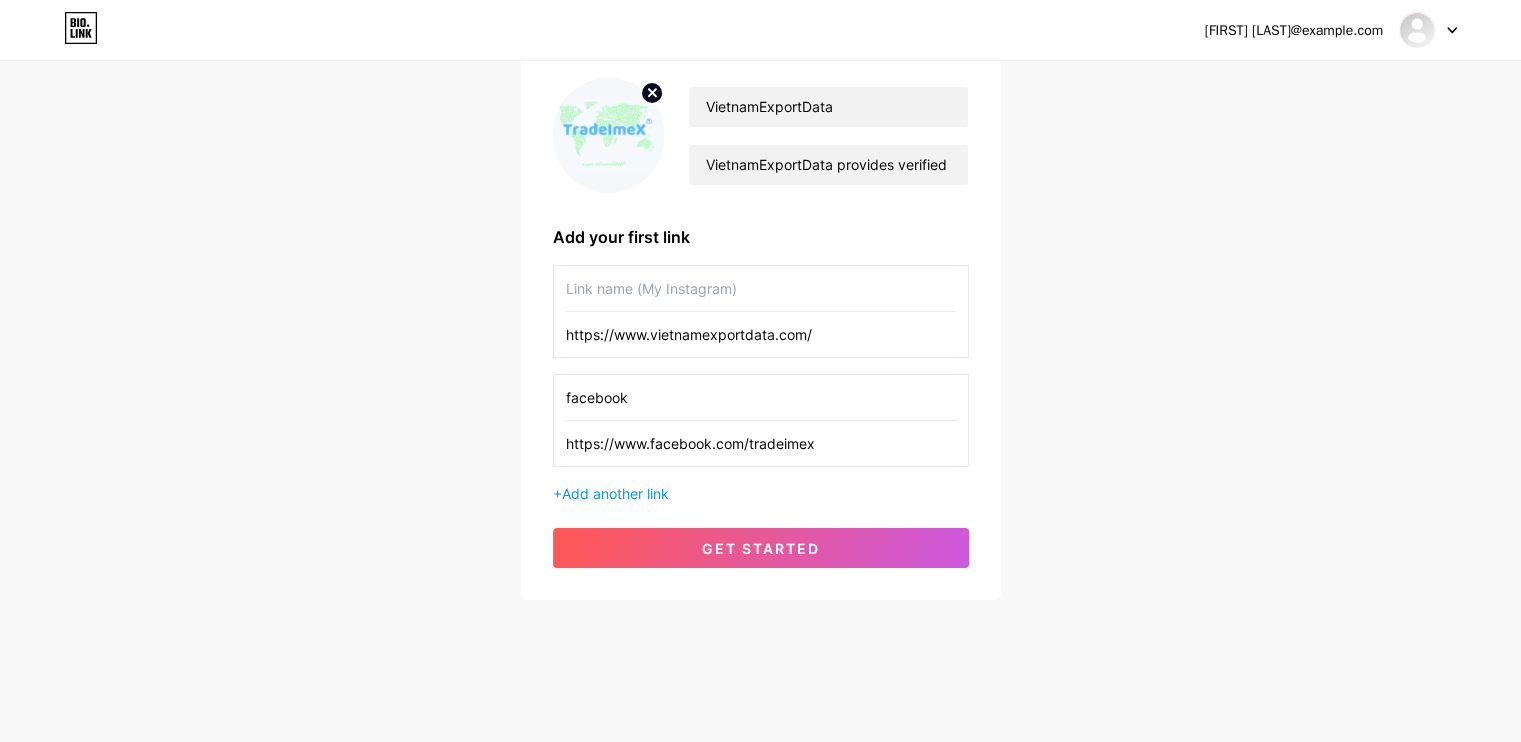 type on "facebook" 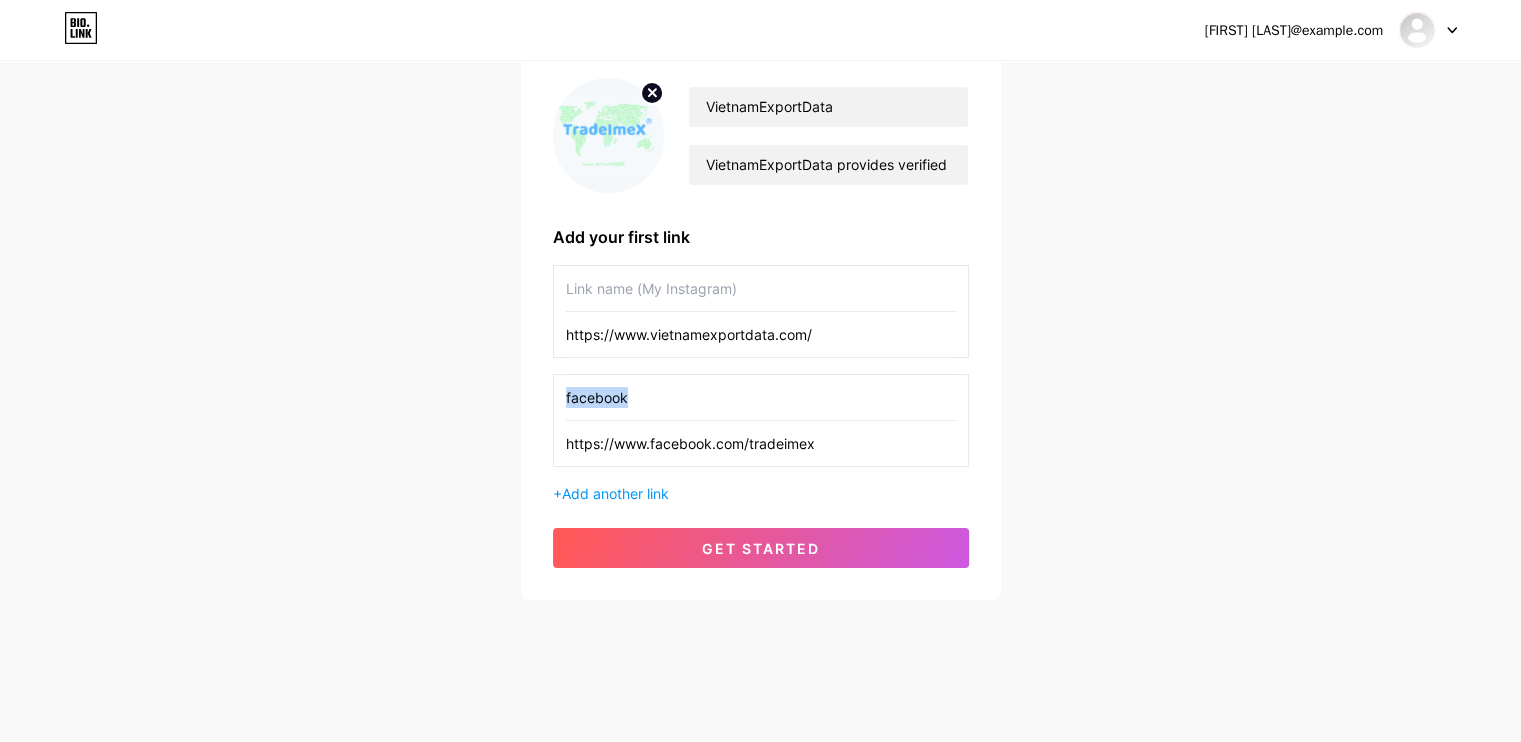 click on "[FIRST] [LAST]@example.com           Dashboard     Logout   Setup your page   Let’s setup bio.link/vietnamexportdata 🎉               VietnamExportData     VietnamExportData provides verified Vietnam import export data to help businesses identify new opportunities and expand their trade networks. With insights into top-exported goods, partner countries, and trade volumes, companies can make smarter decisions and reach untapped markets. Whether you're a manufacturer, wholesaler, or logistics provider, Vietnam import data from VietnamExportData offers real-time trade trends and importer details to guide your business expansion.     Add your first link     https://www.vietnamexportdata.com/   facebook   https://www.facebook.com/tradeimex
+  Add another link     get started" at bounding box center (760, 253) 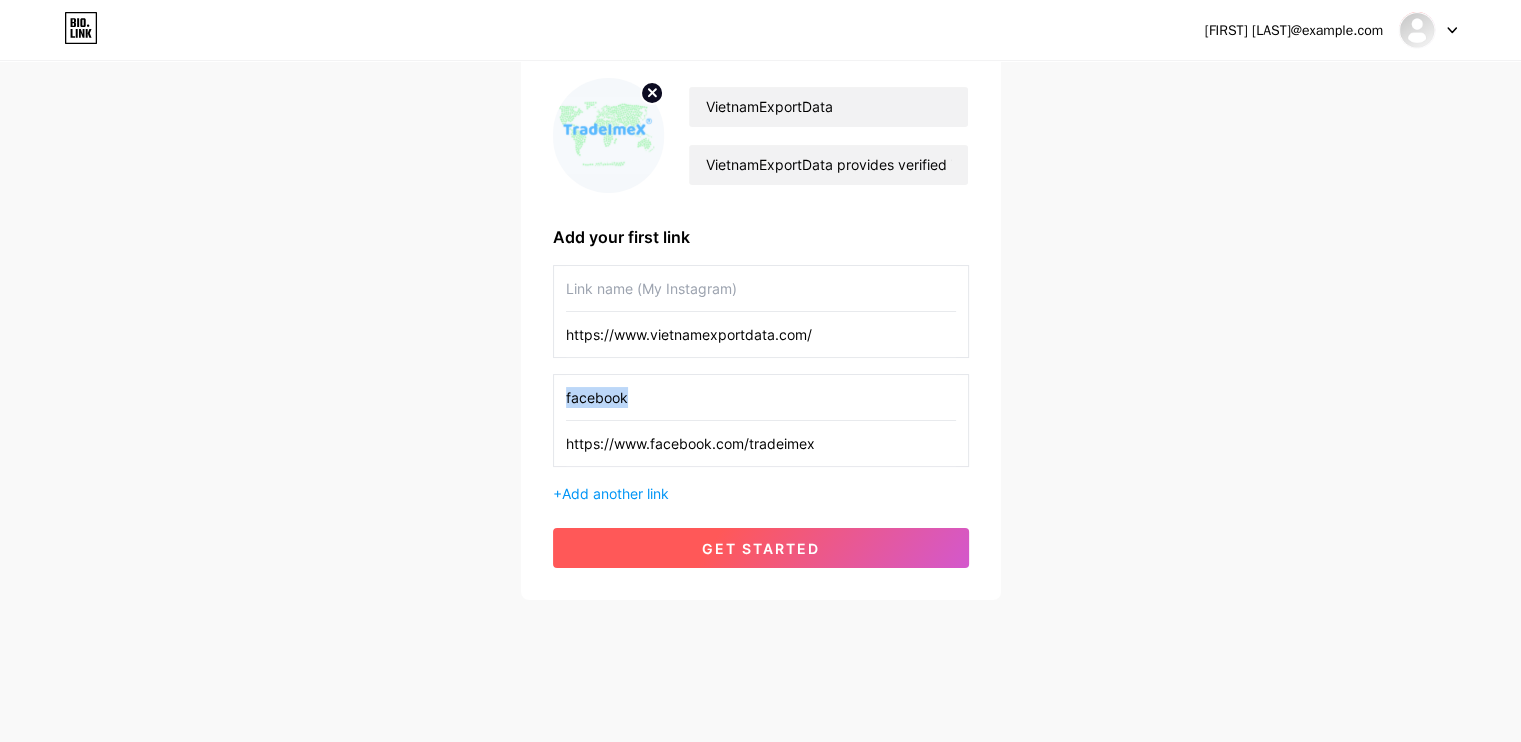 click on "get started" at bounding box center (761, 548) 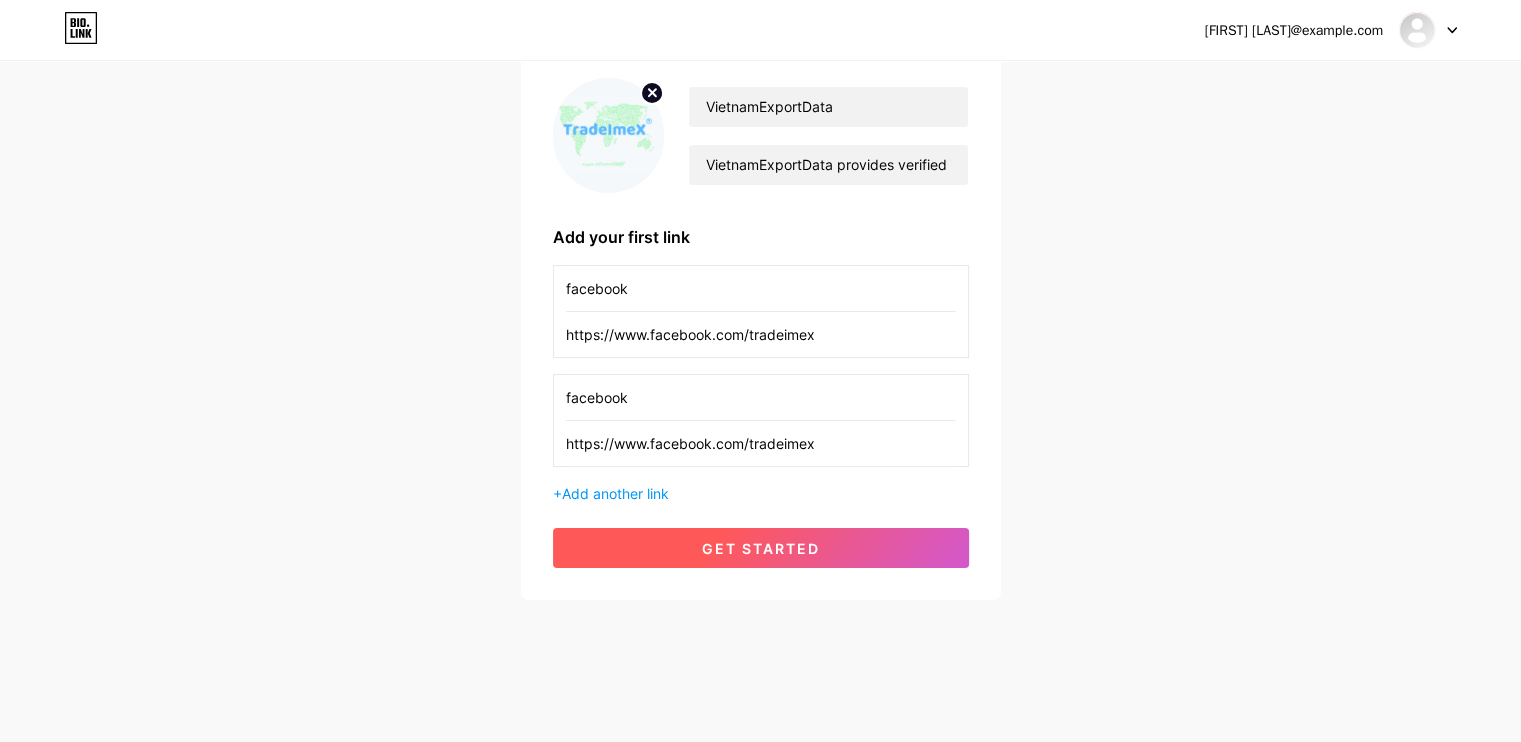 scroll, scrollTop: 50, scrollLeft: 0, axis: vertical 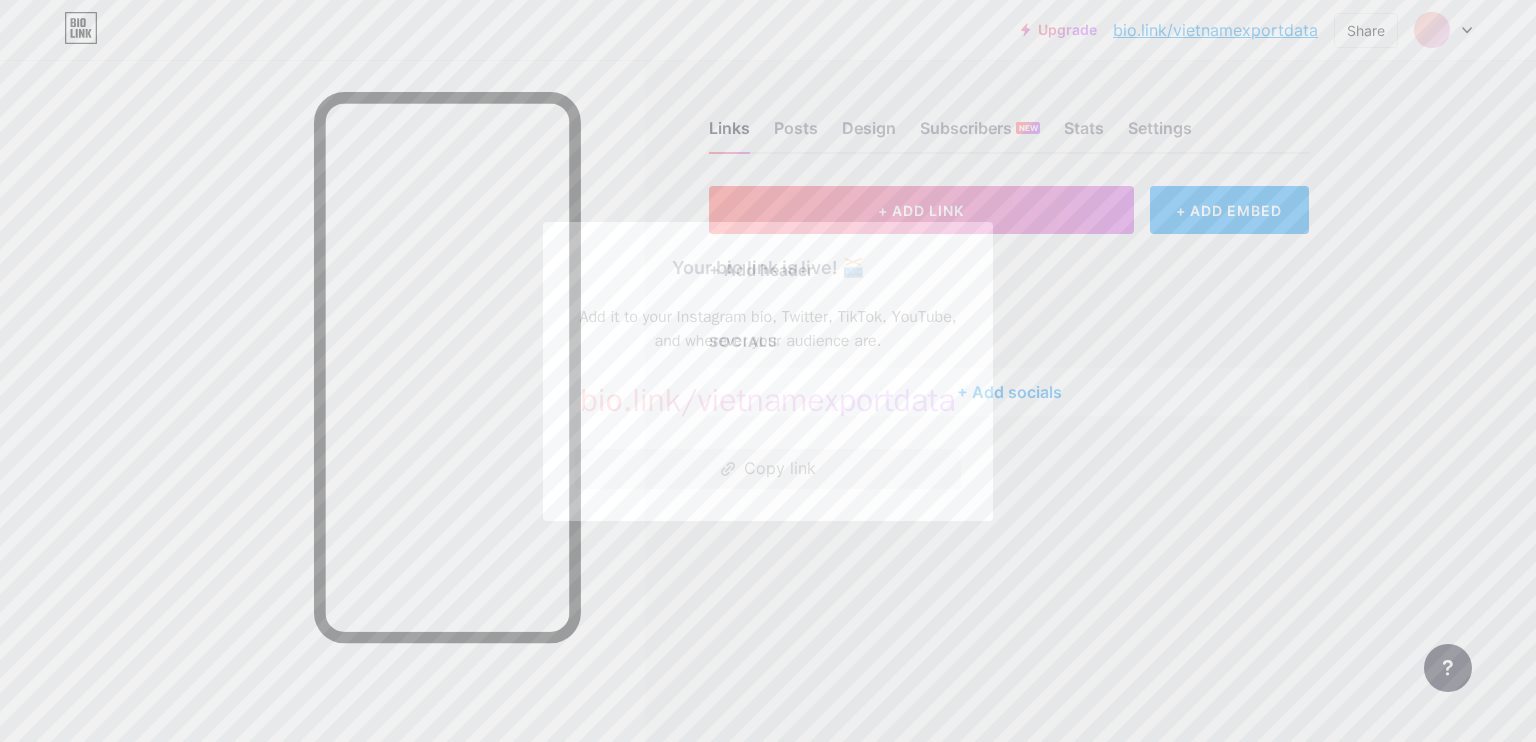 click on "Copy link" at bounding box center (768, 469) 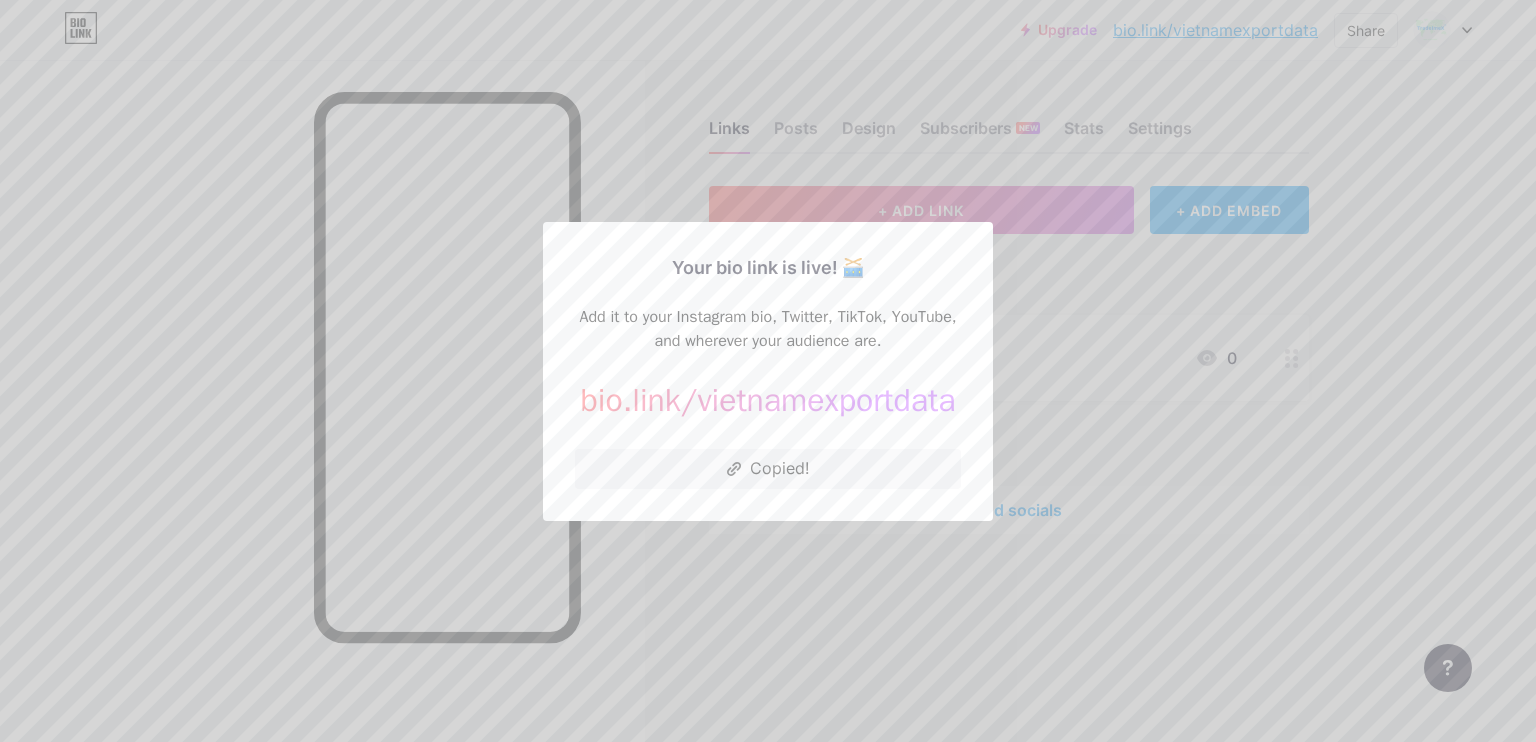 click at bounding box center (768, 371) 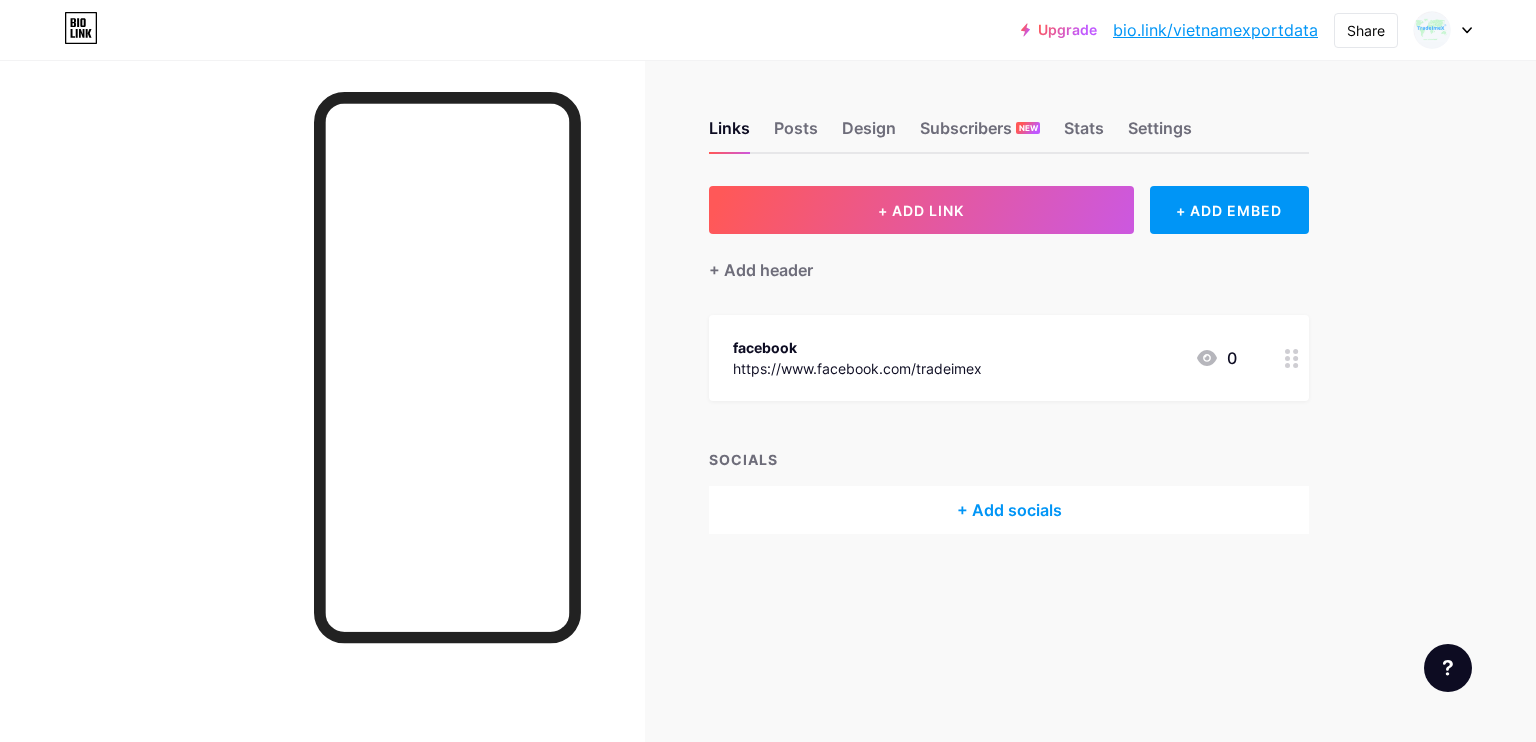 scroll, scrollTop: 0, scrollLeft: 0, axis: both 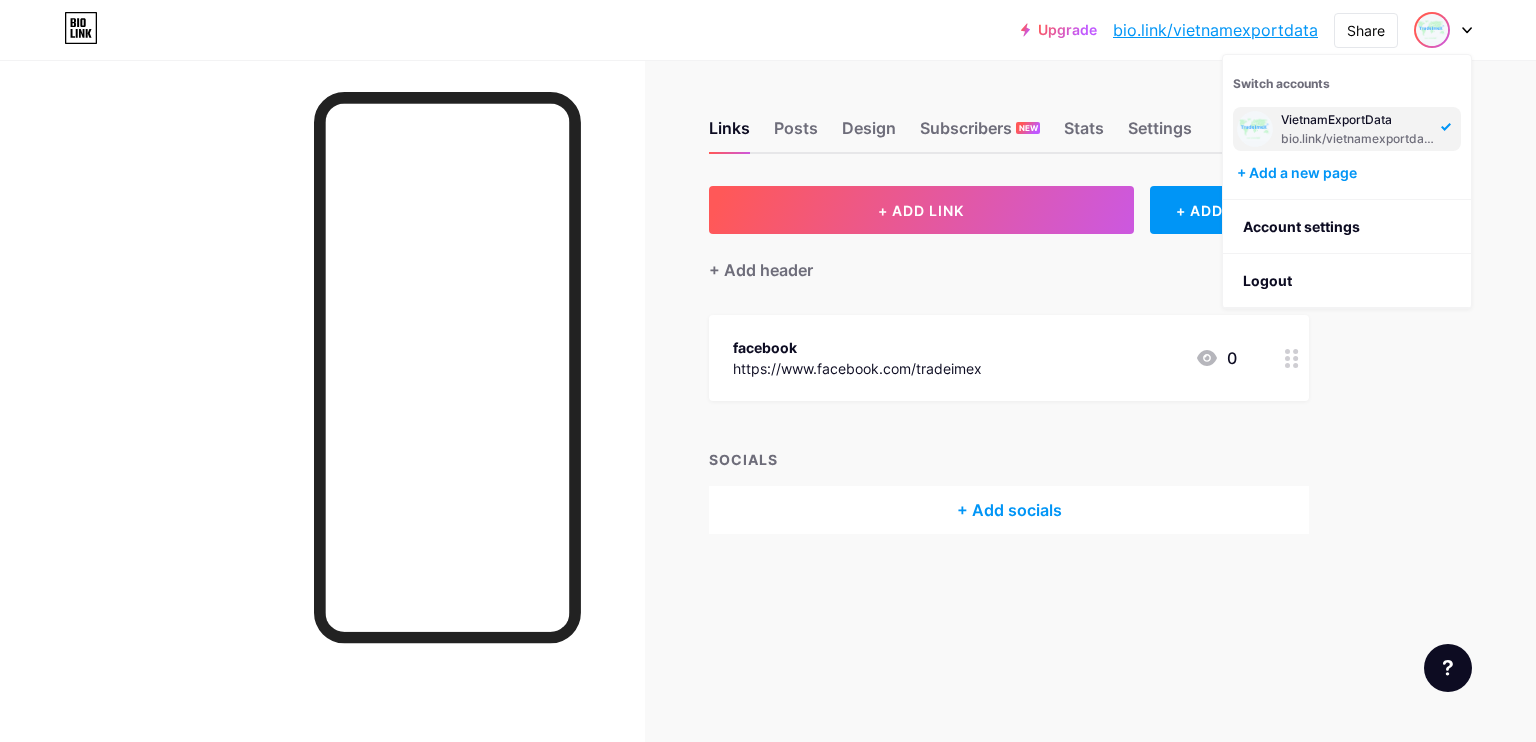 click on "bio.link/vietnamexportdata" at bounding box center (1358, 139) 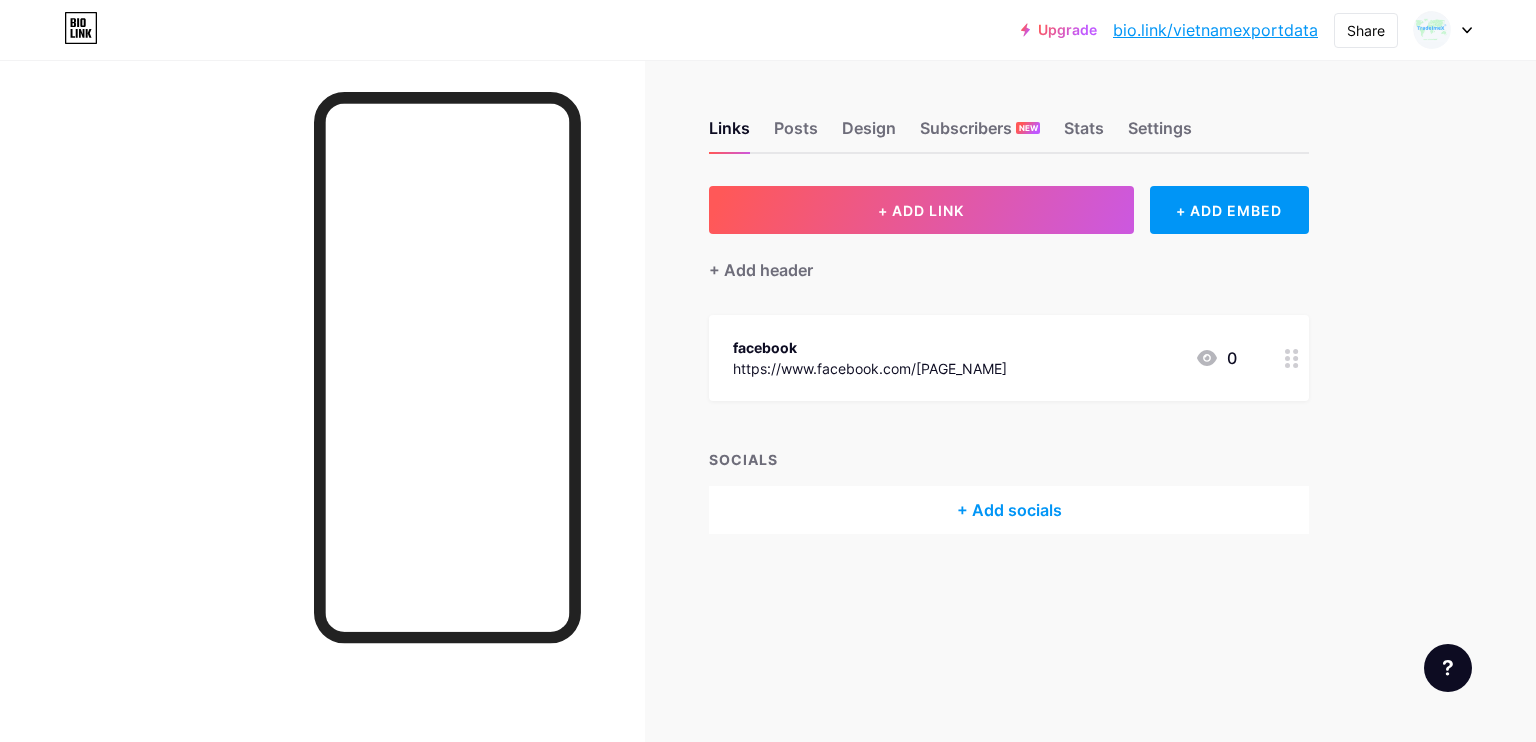 scroll, scrollTop: 0, scrollLeft: 0, axis: both 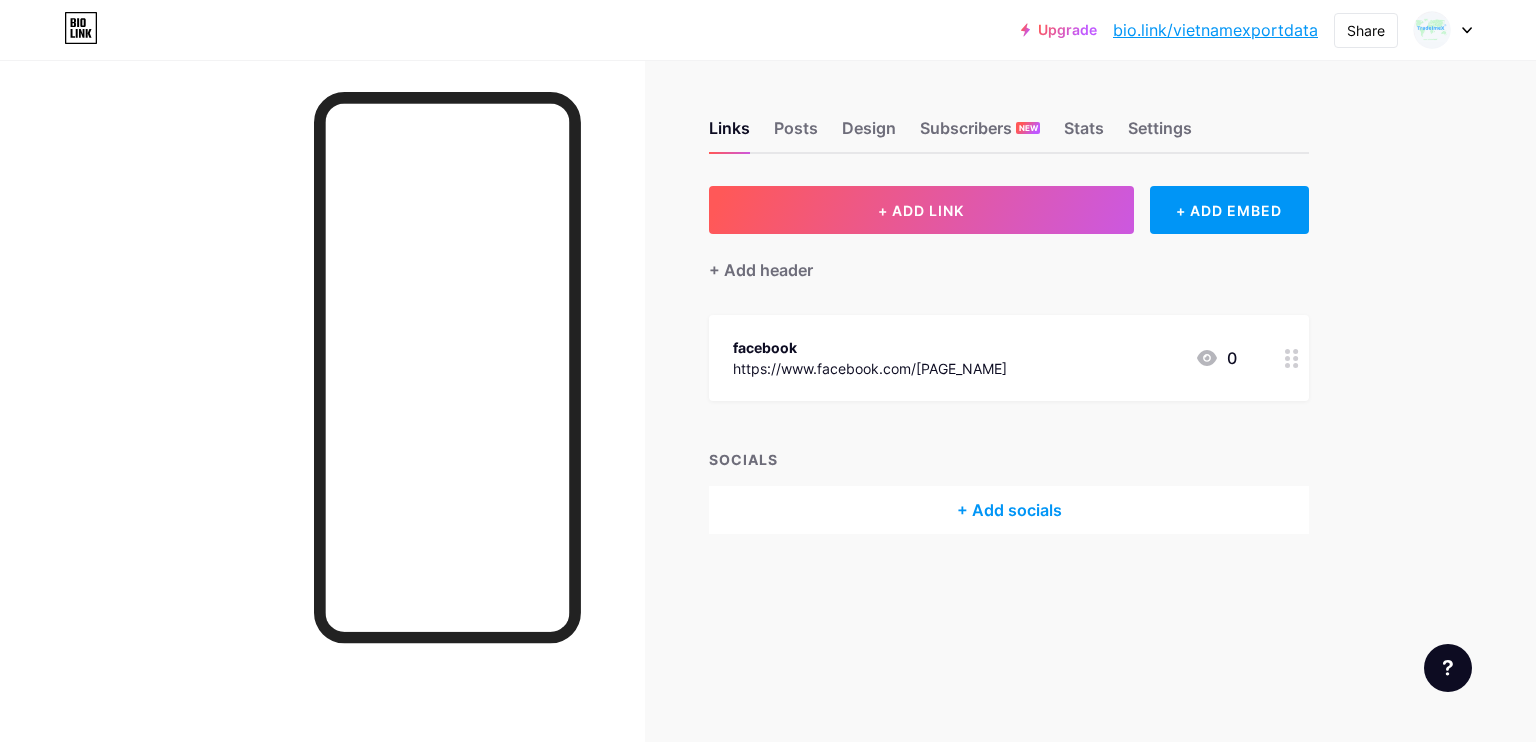 click 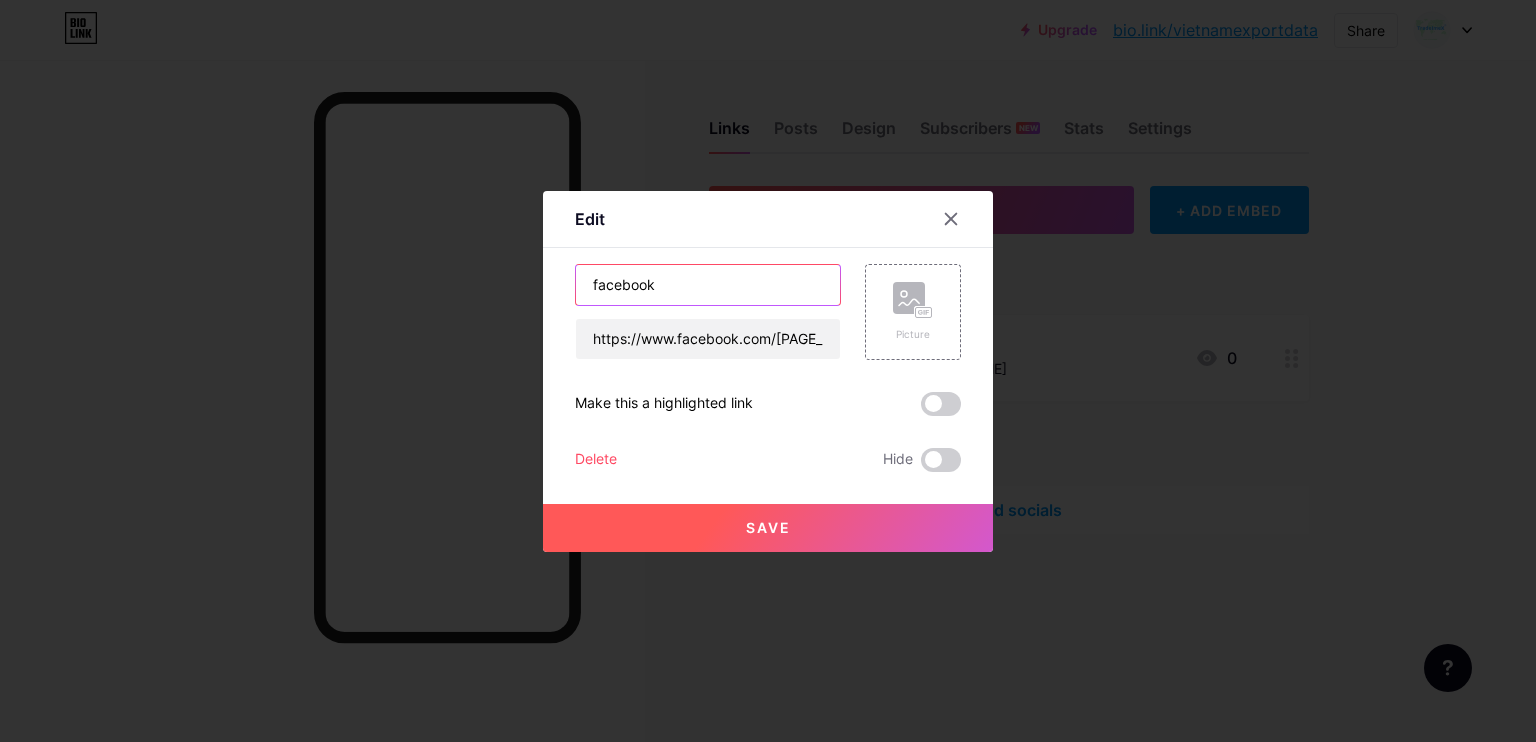 click on "facebook" at bounding box center (708, 285) 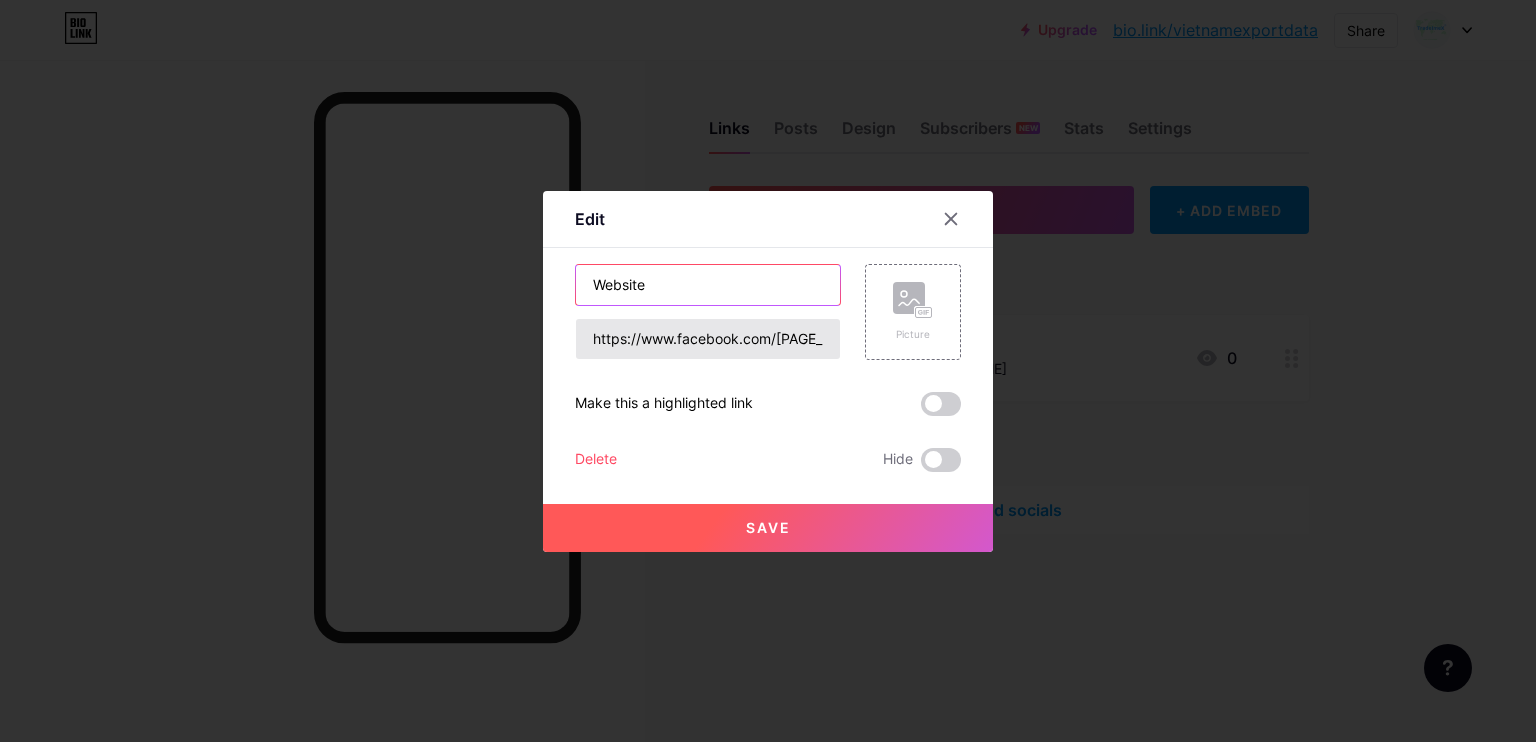 type on "Website" 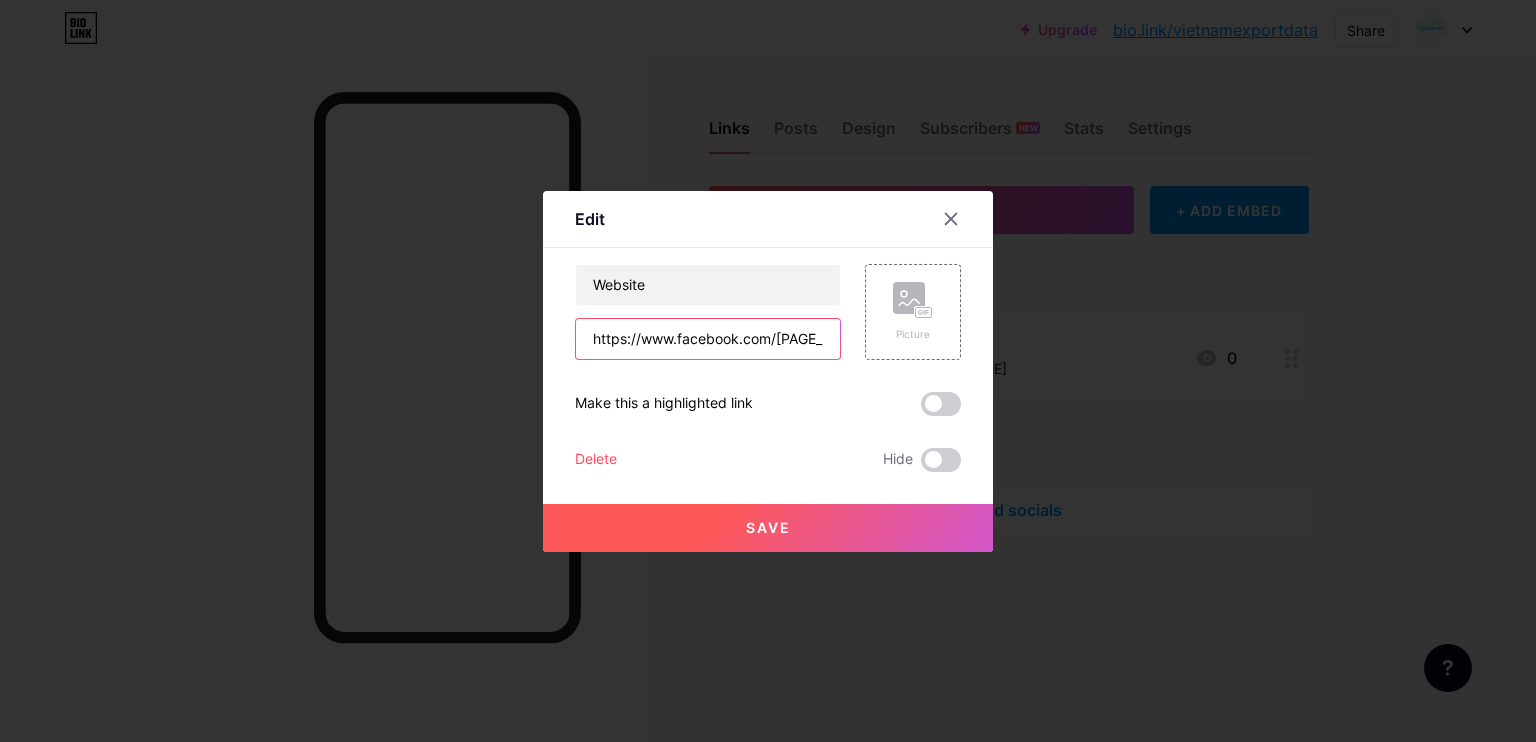 click on "https://www.facebook.com/tradeimex" at bounding box center [708, 339] 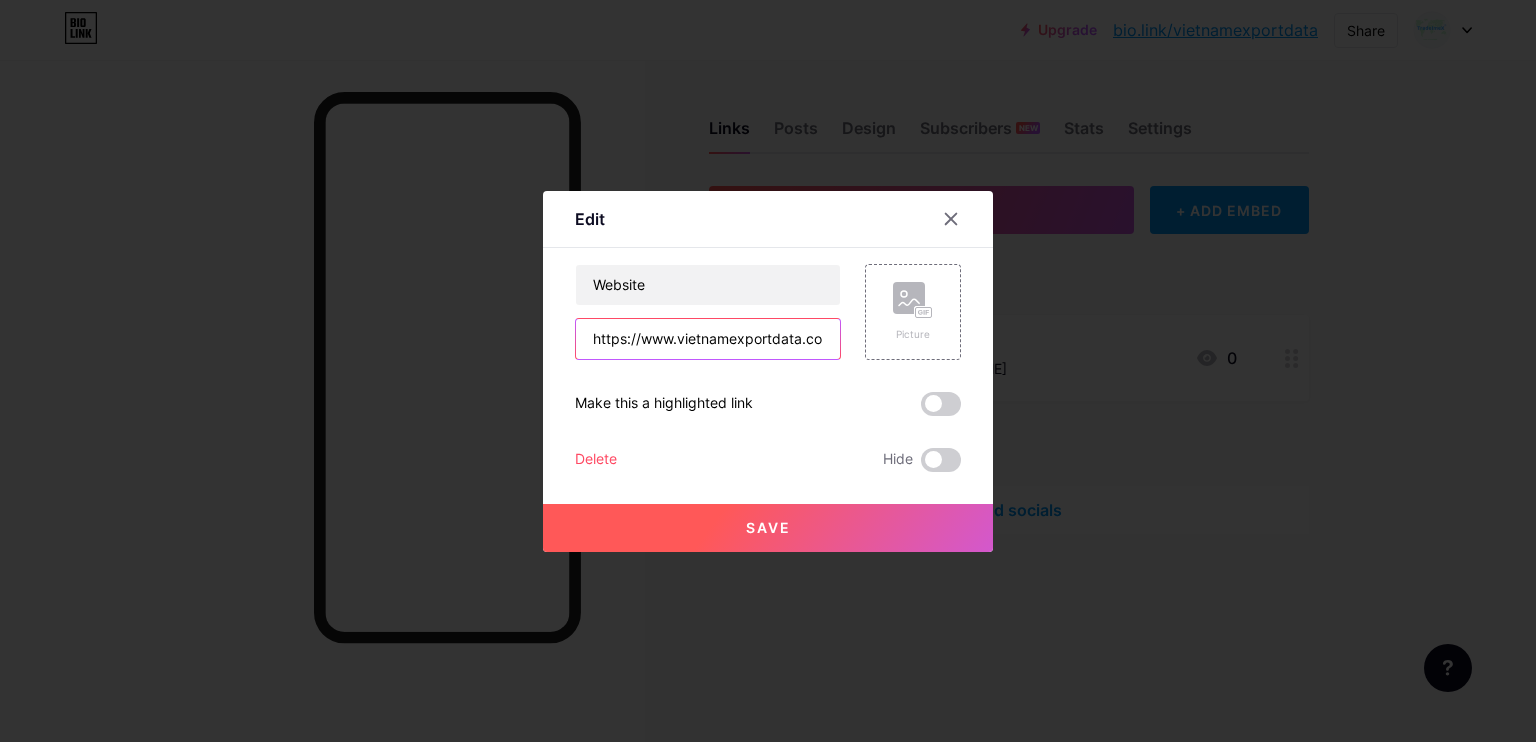 scroll, scrollTop: 0, scrollLeft: 16, axis: horizontal 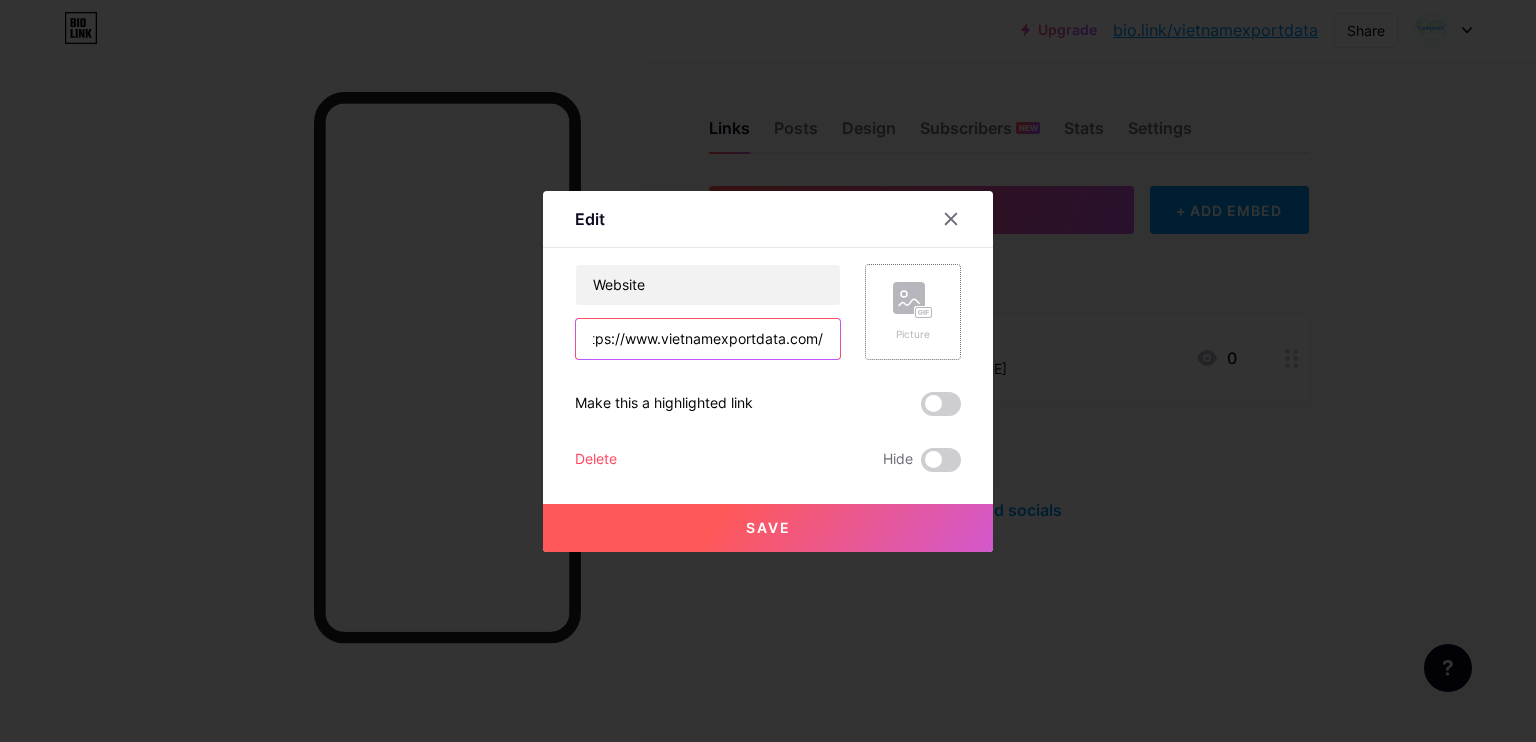 type on "https://www.vietnamexportdata.com/" 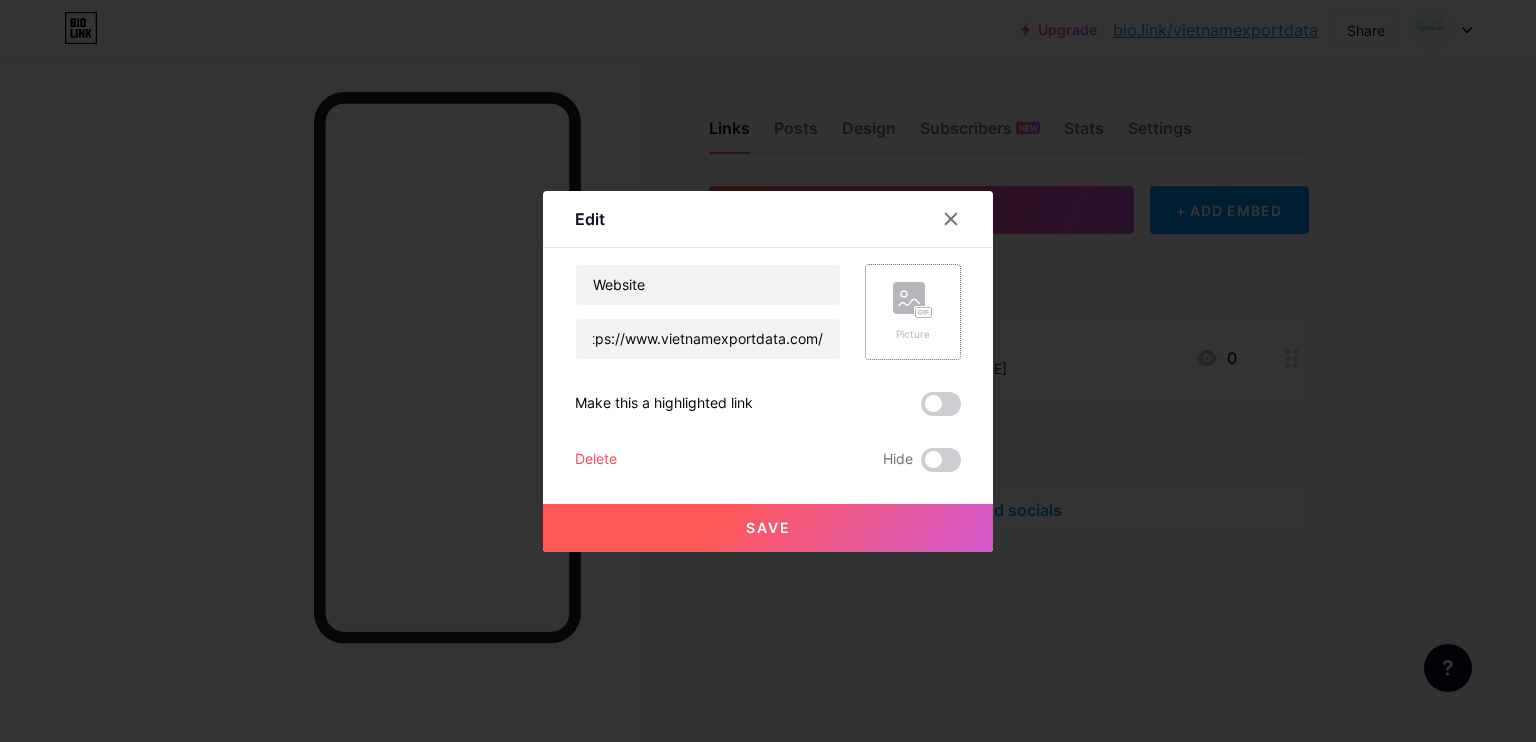 click 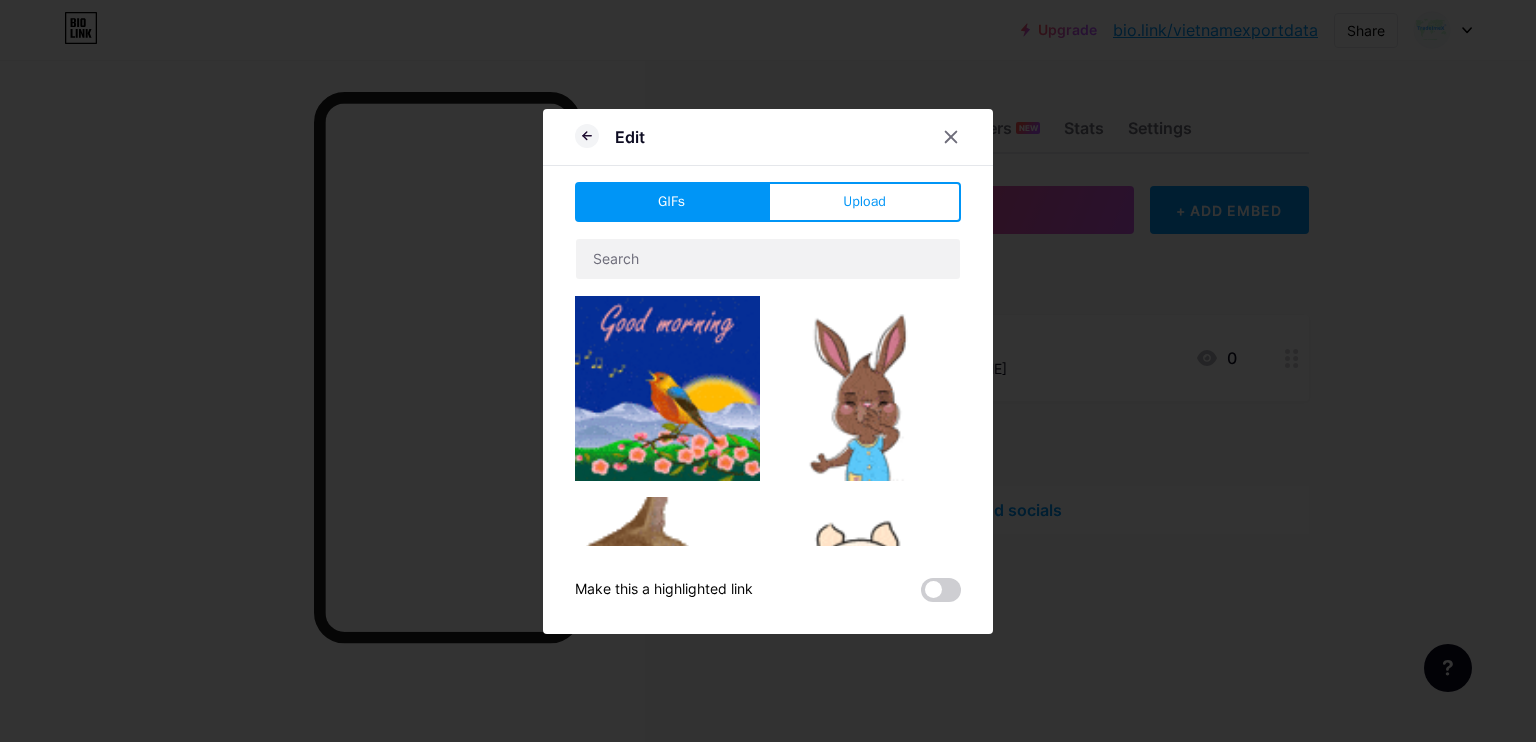 click on "Upload" at bounding box center (864, 201) 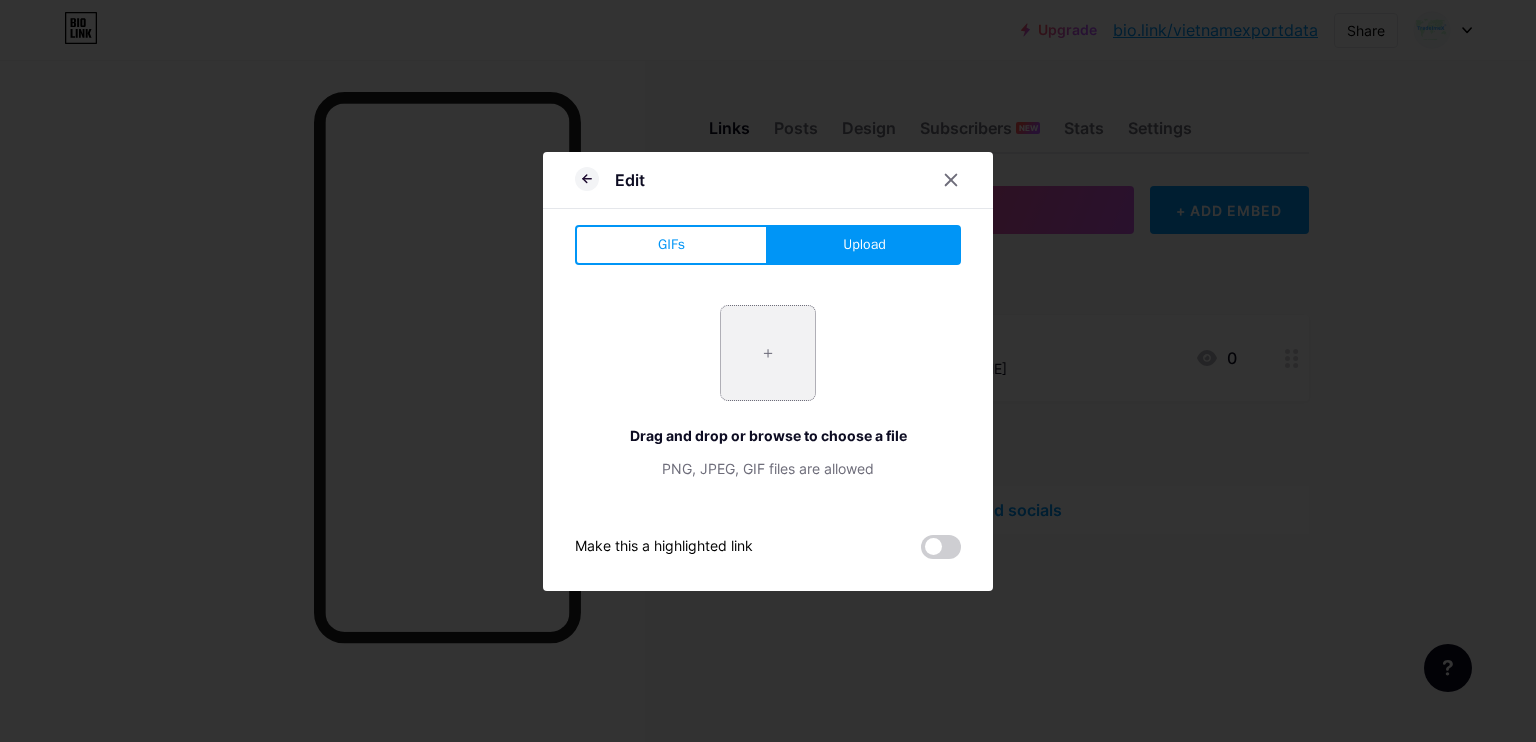 click at bounding box center [768, 353] 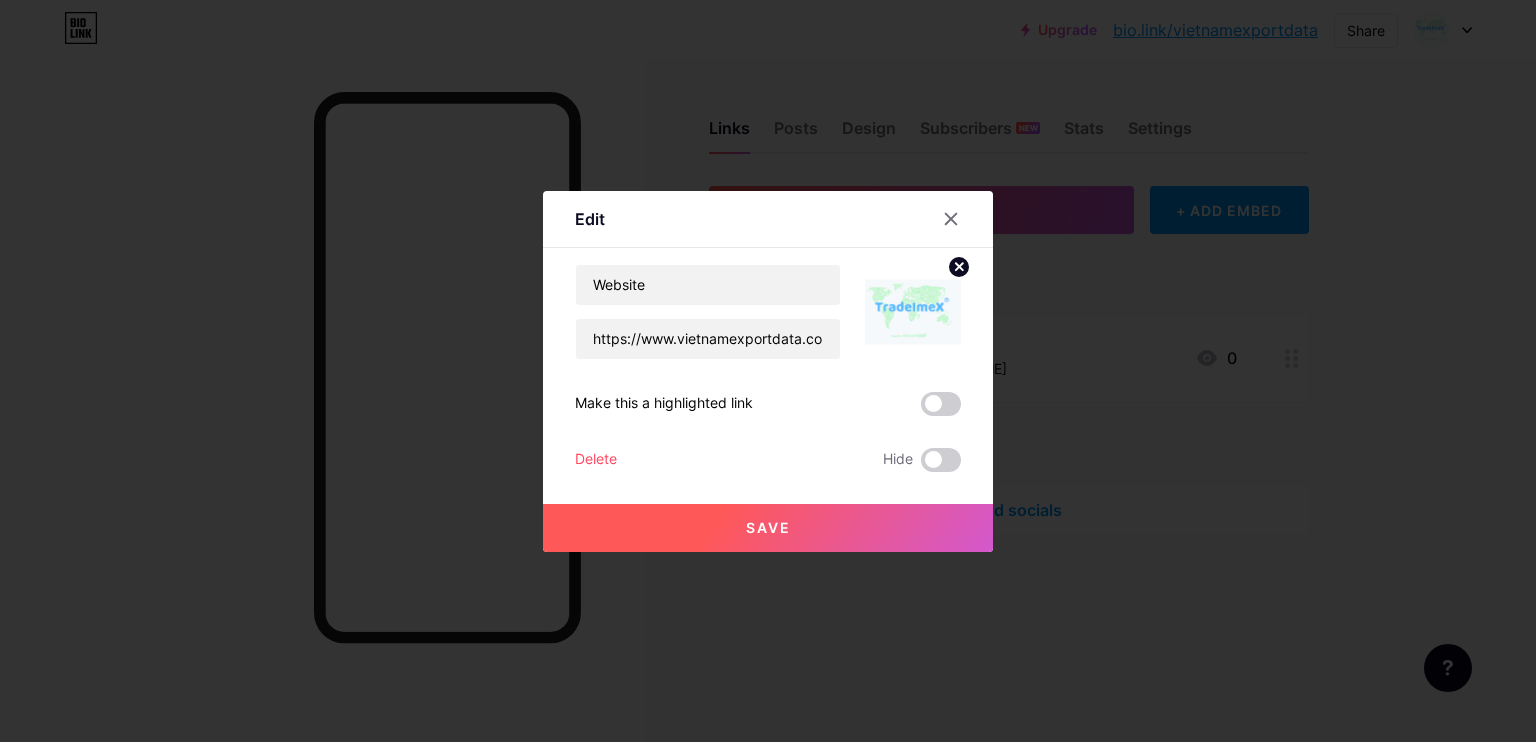 click on "Save" at bounding box center (768, 527) 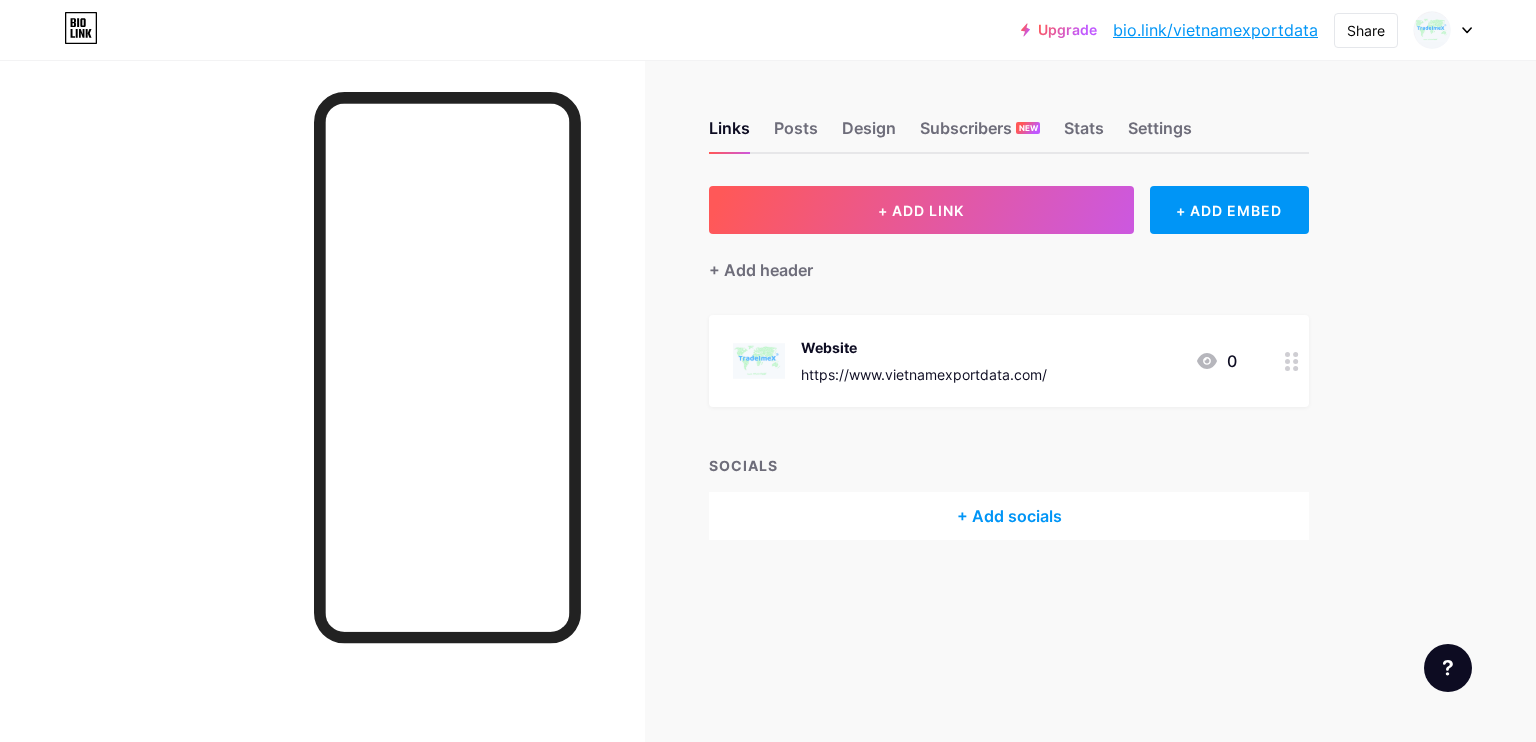 click on "bio.link/vietnamexportdata" at bounding box center (1215, 30) 